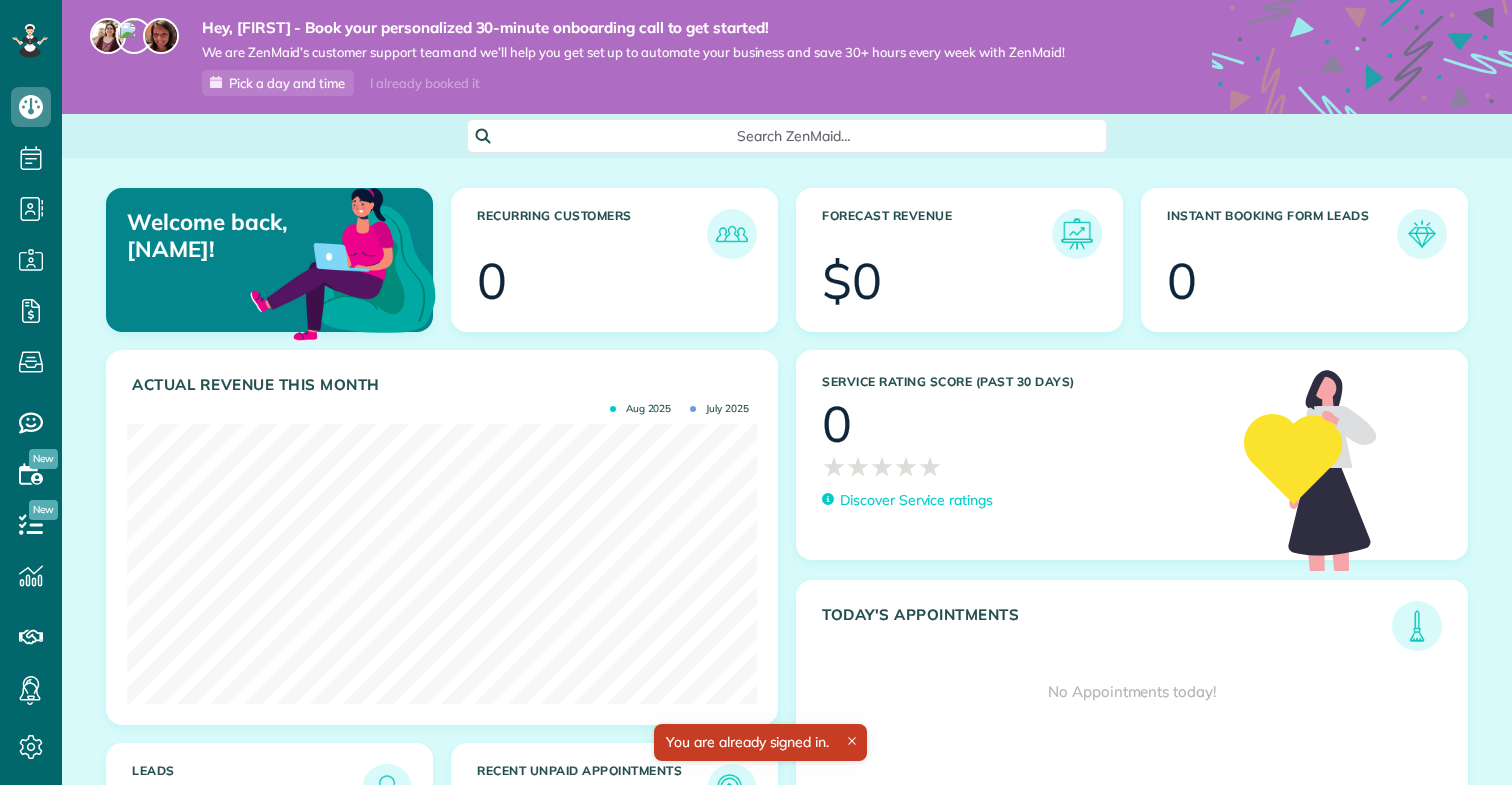scroll, scrollTop: 0, scrollLeft: 0, axis: both 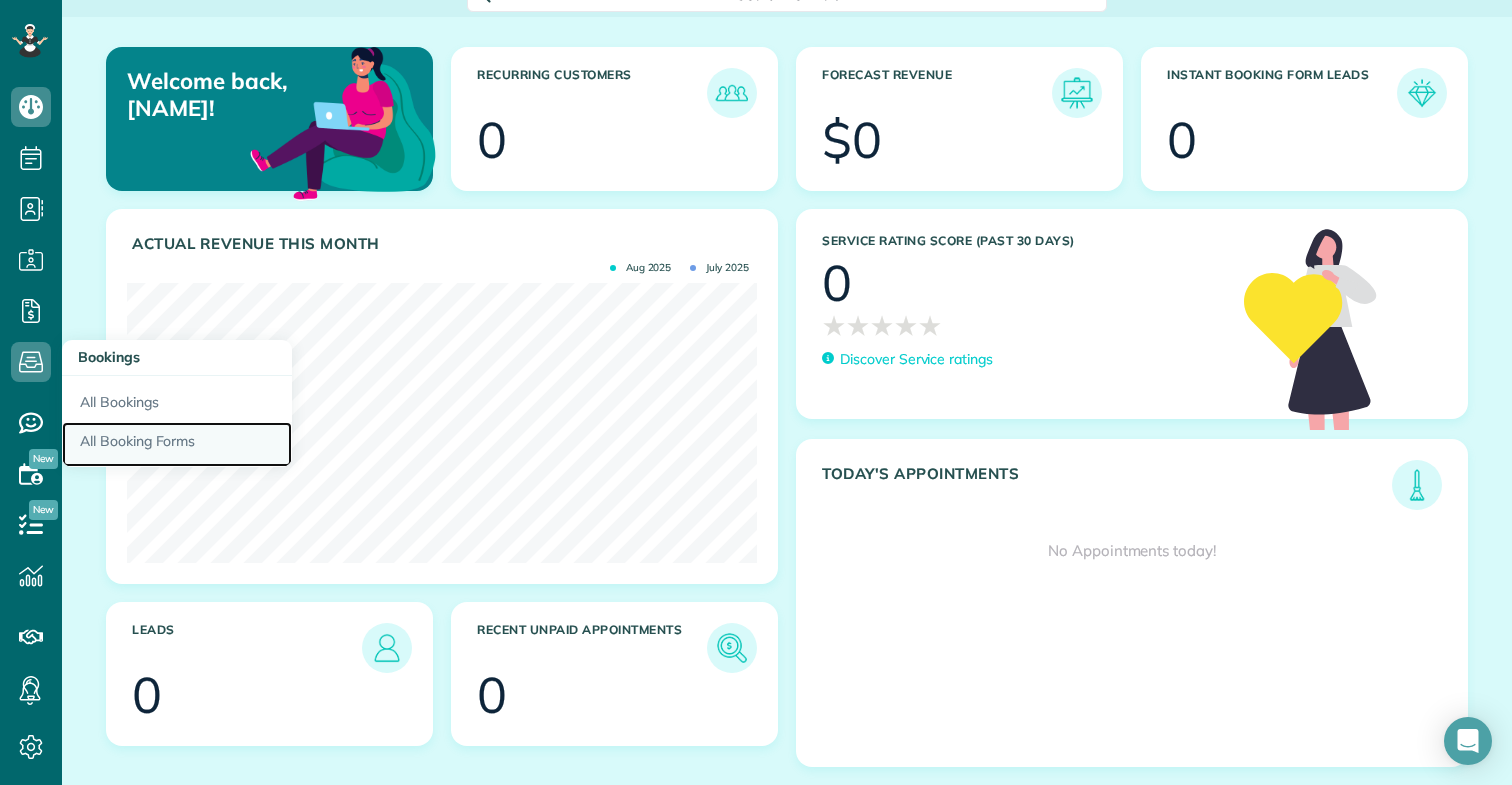 click on "All Booking Forms" at bounding box center [177, 445] 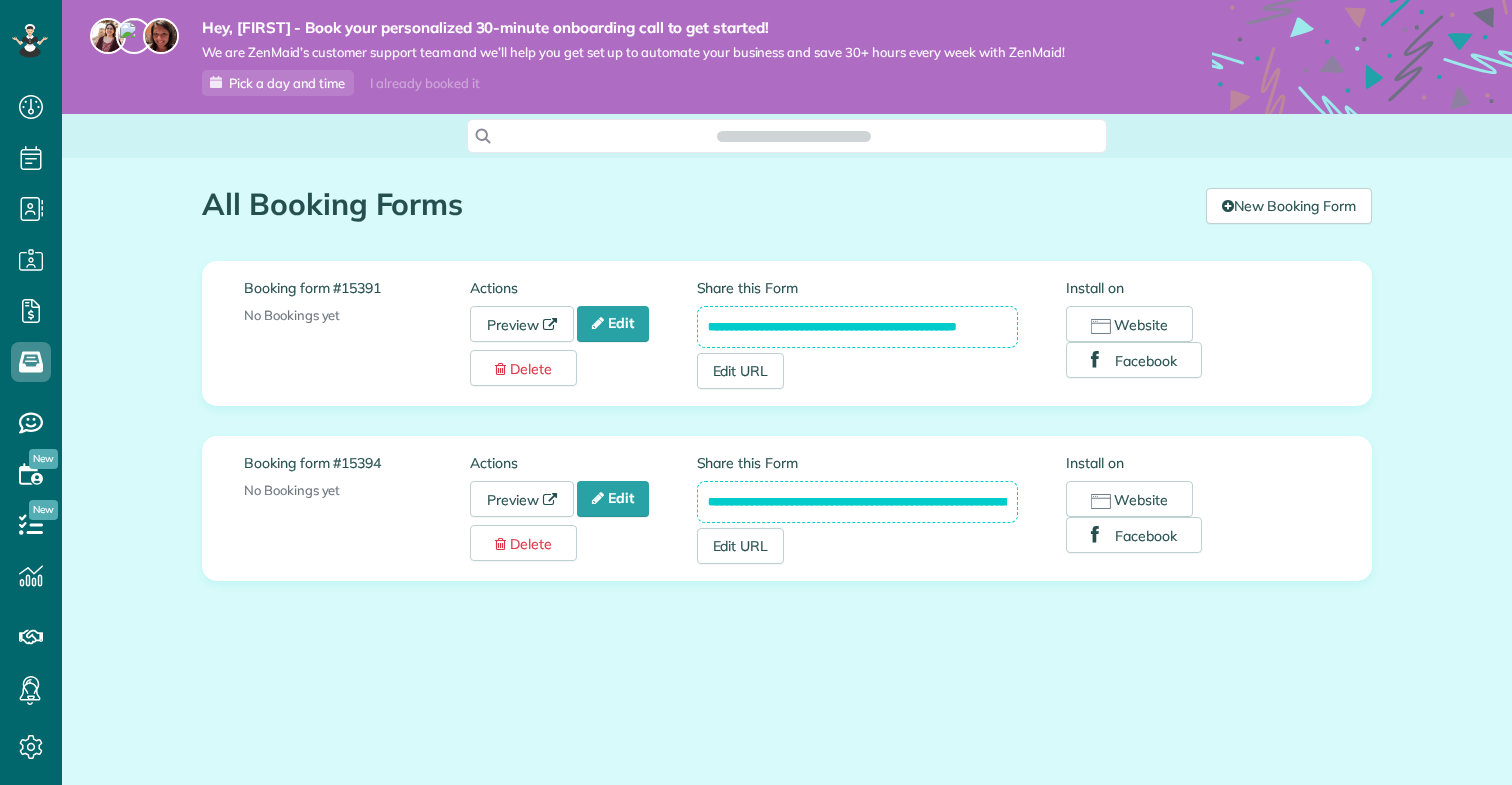 scroll, scrollTop: 0, scrollLeft: 0, axis: both 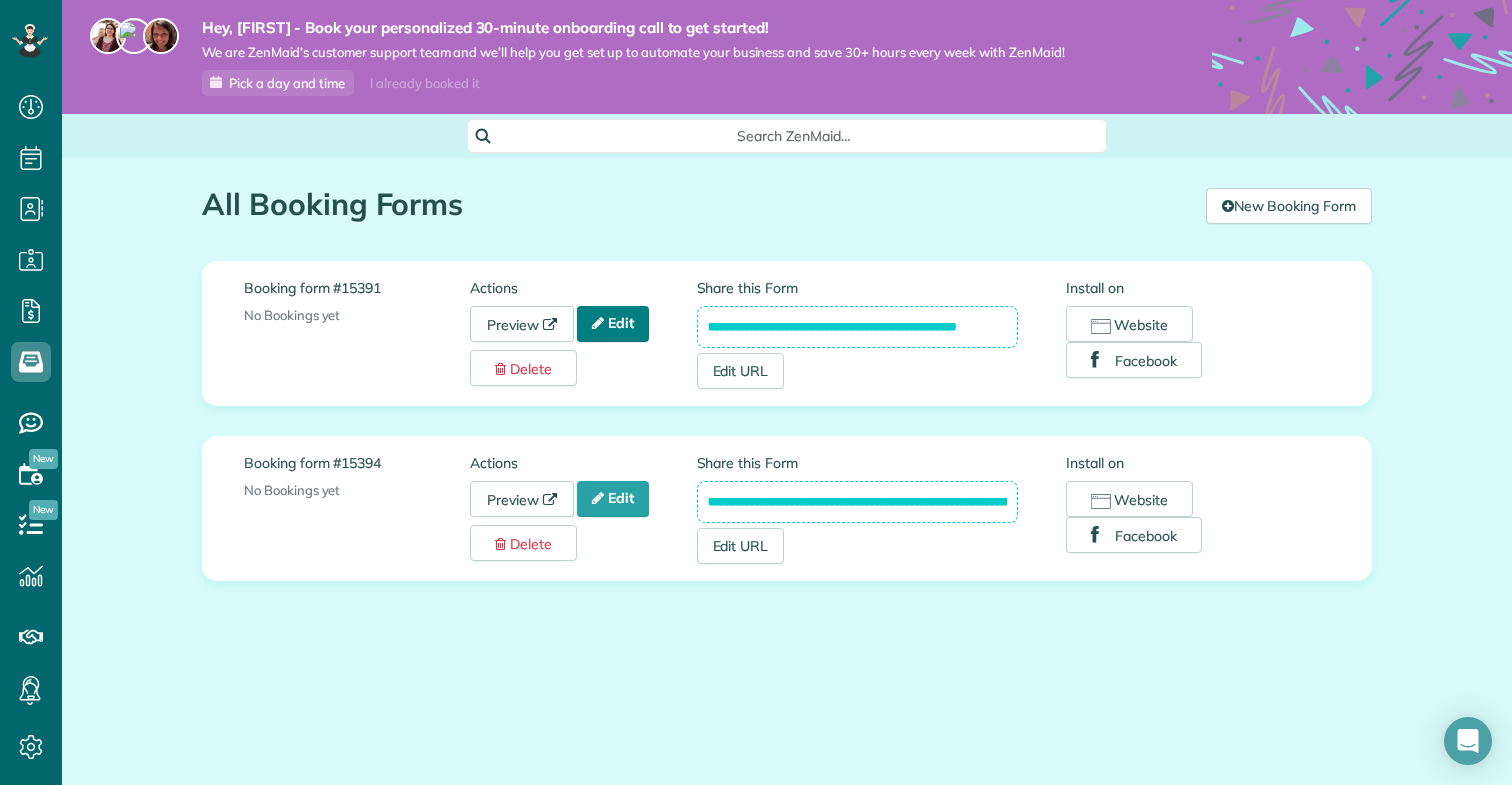 click on "Edit" at bounding box center (613, 324) 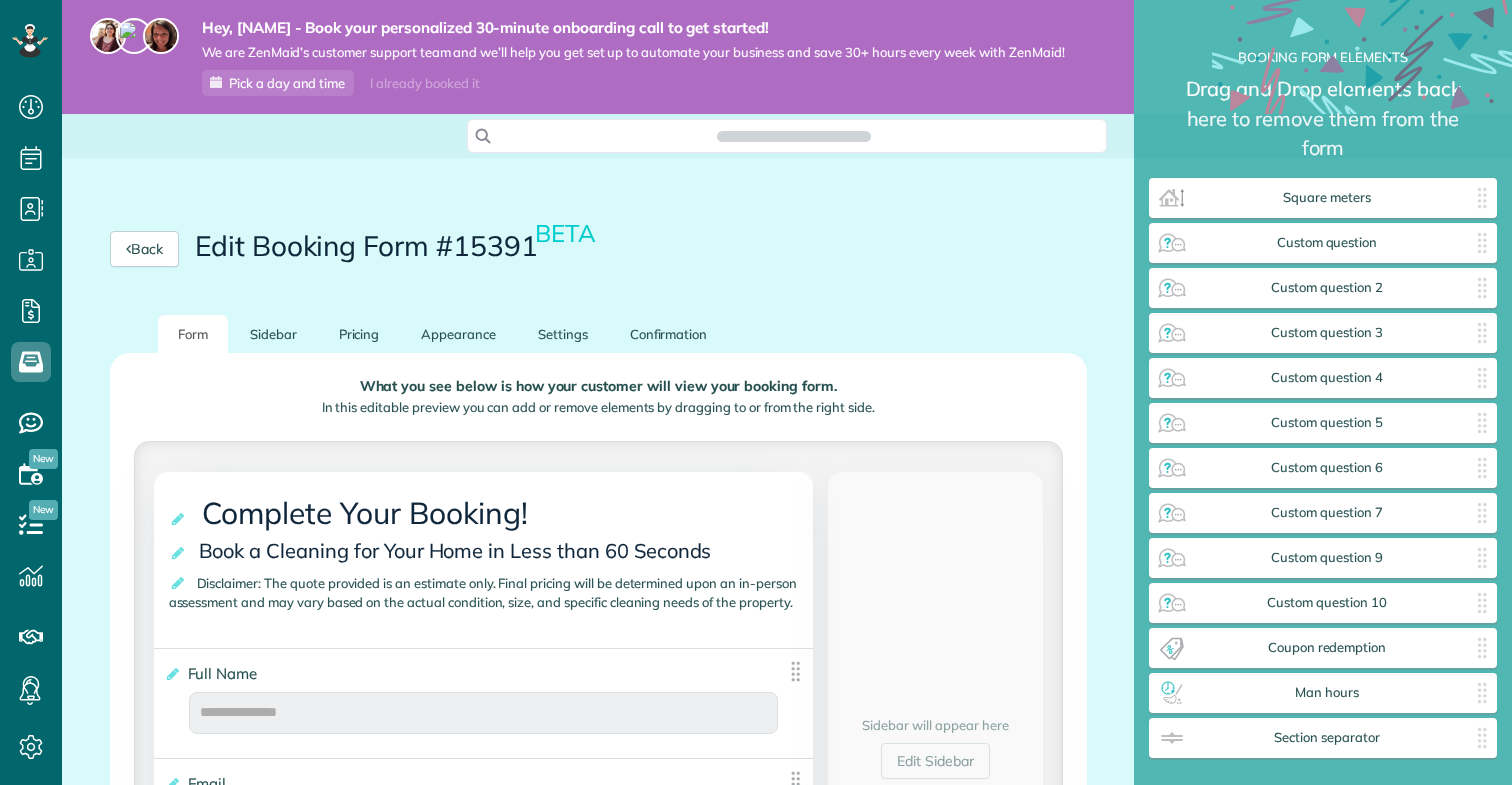 scroll, scrollTop: 0, scrollLeft: 0, axis: both 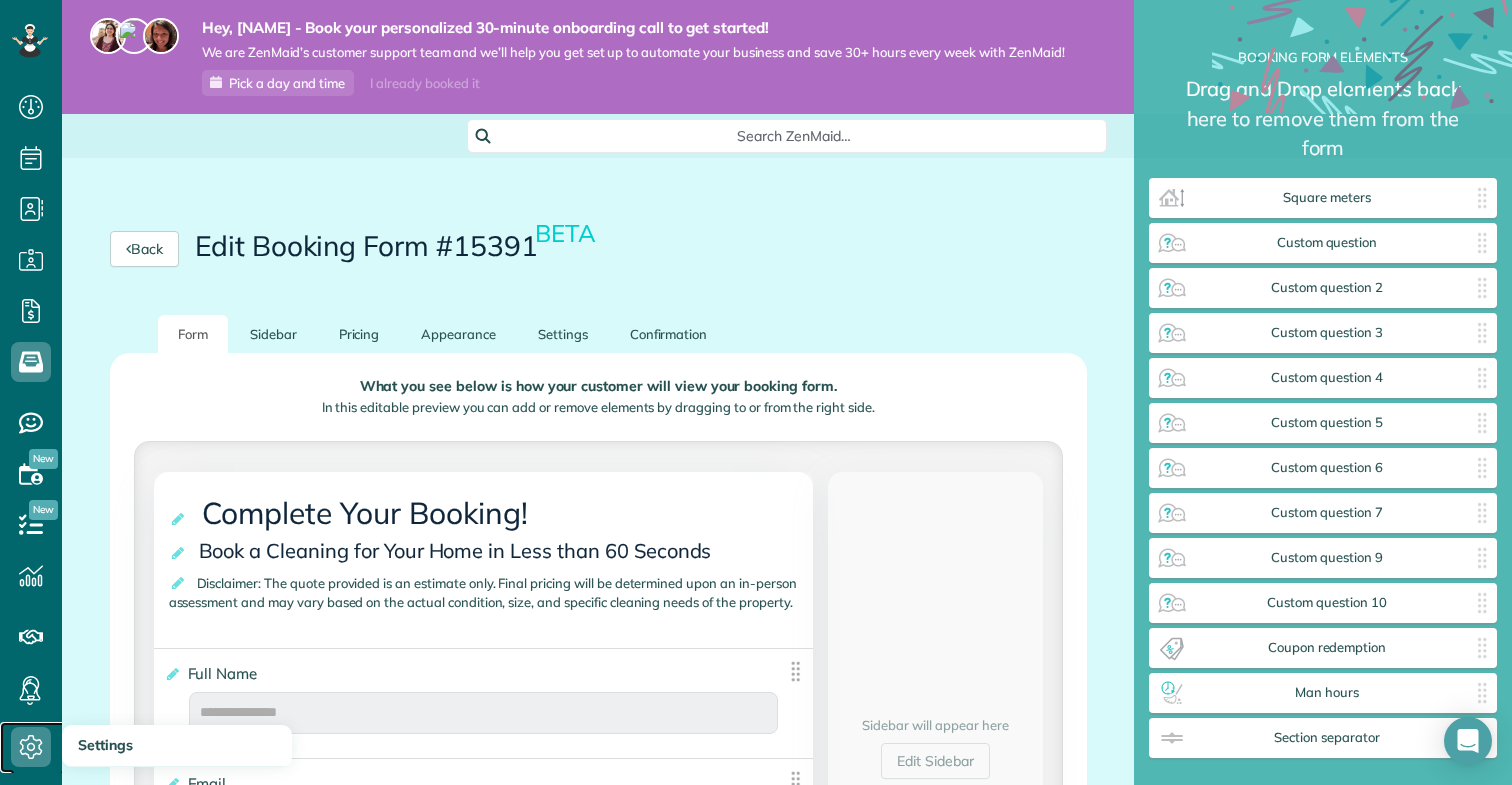 click 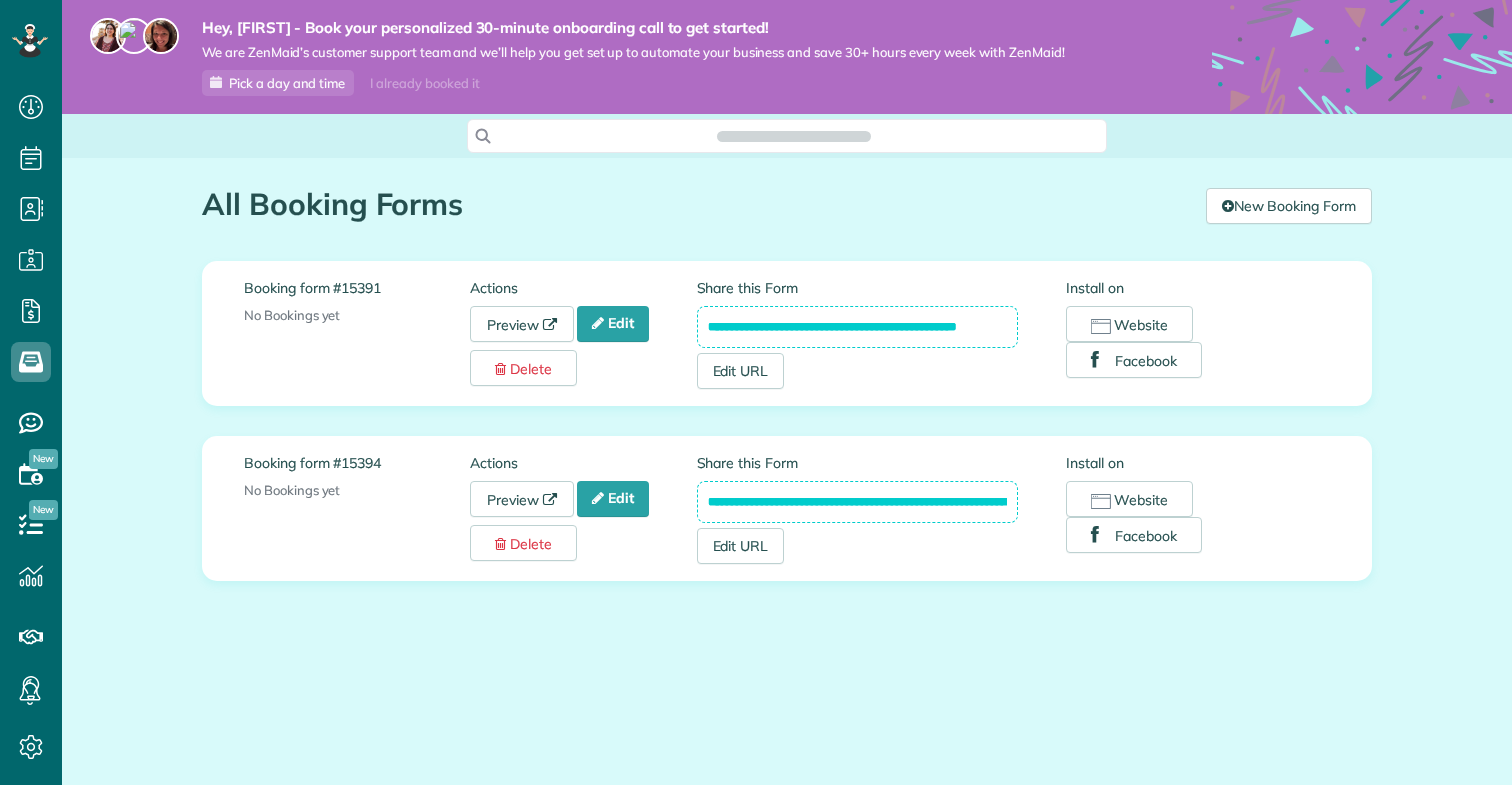scroll, scrollTop: 0, scrollLeft: 0, axis: both 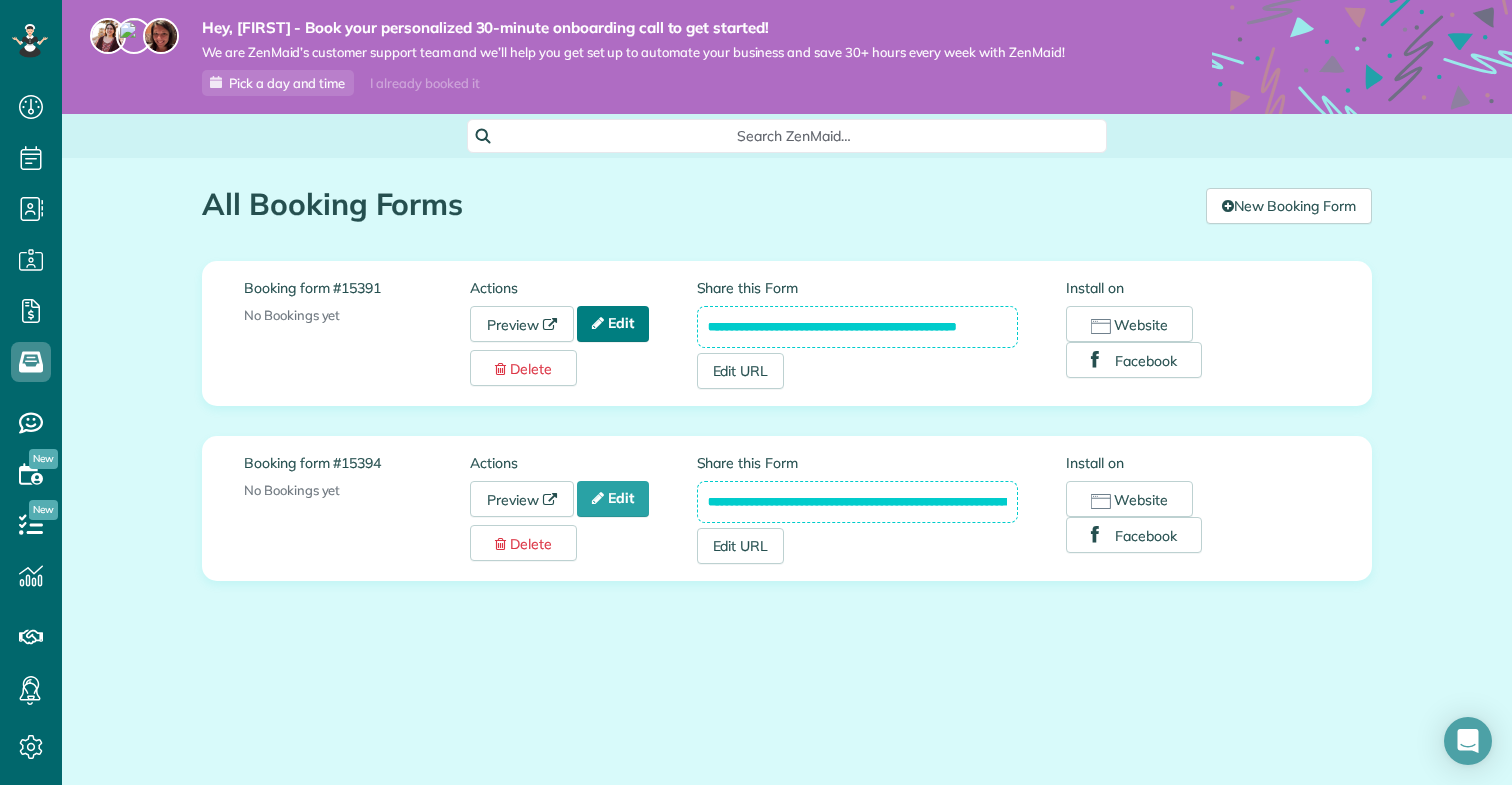 click on "Edit" at bounding box center [613, 324] 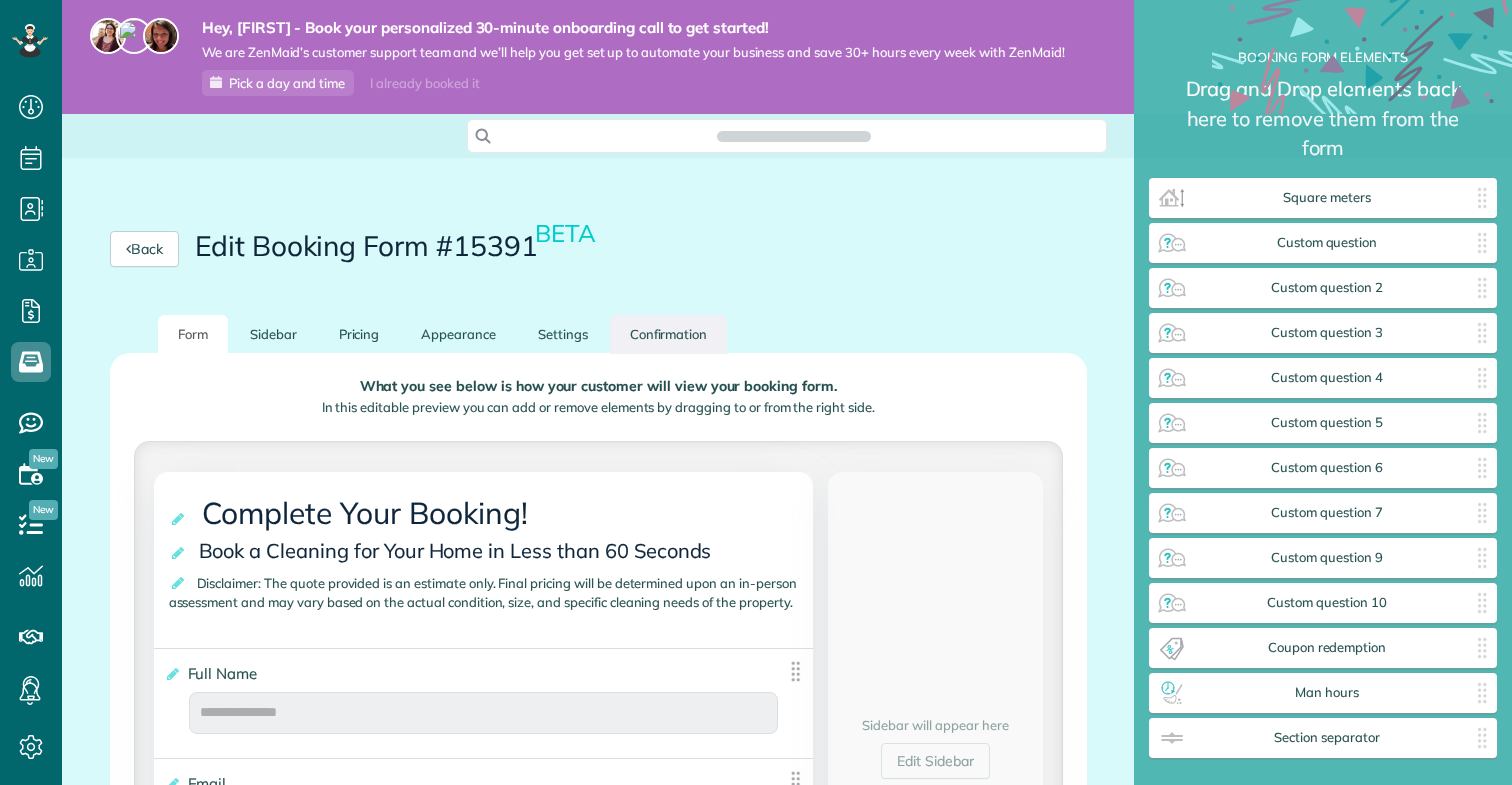 scroll, scrollTop: 0, scrollLeft: 0, axis: both 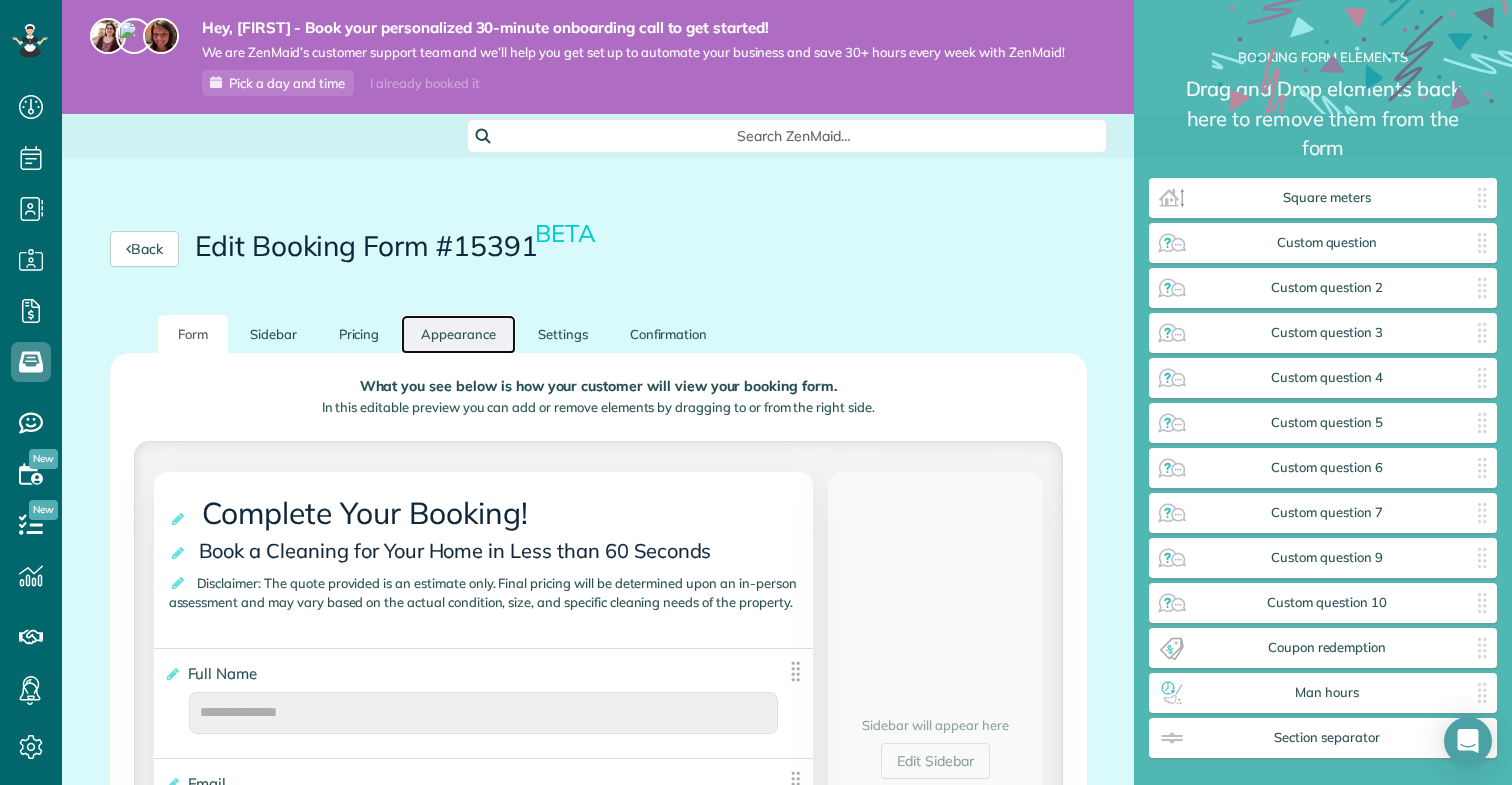 click on "Appearance" at bounding box center [458, 334] 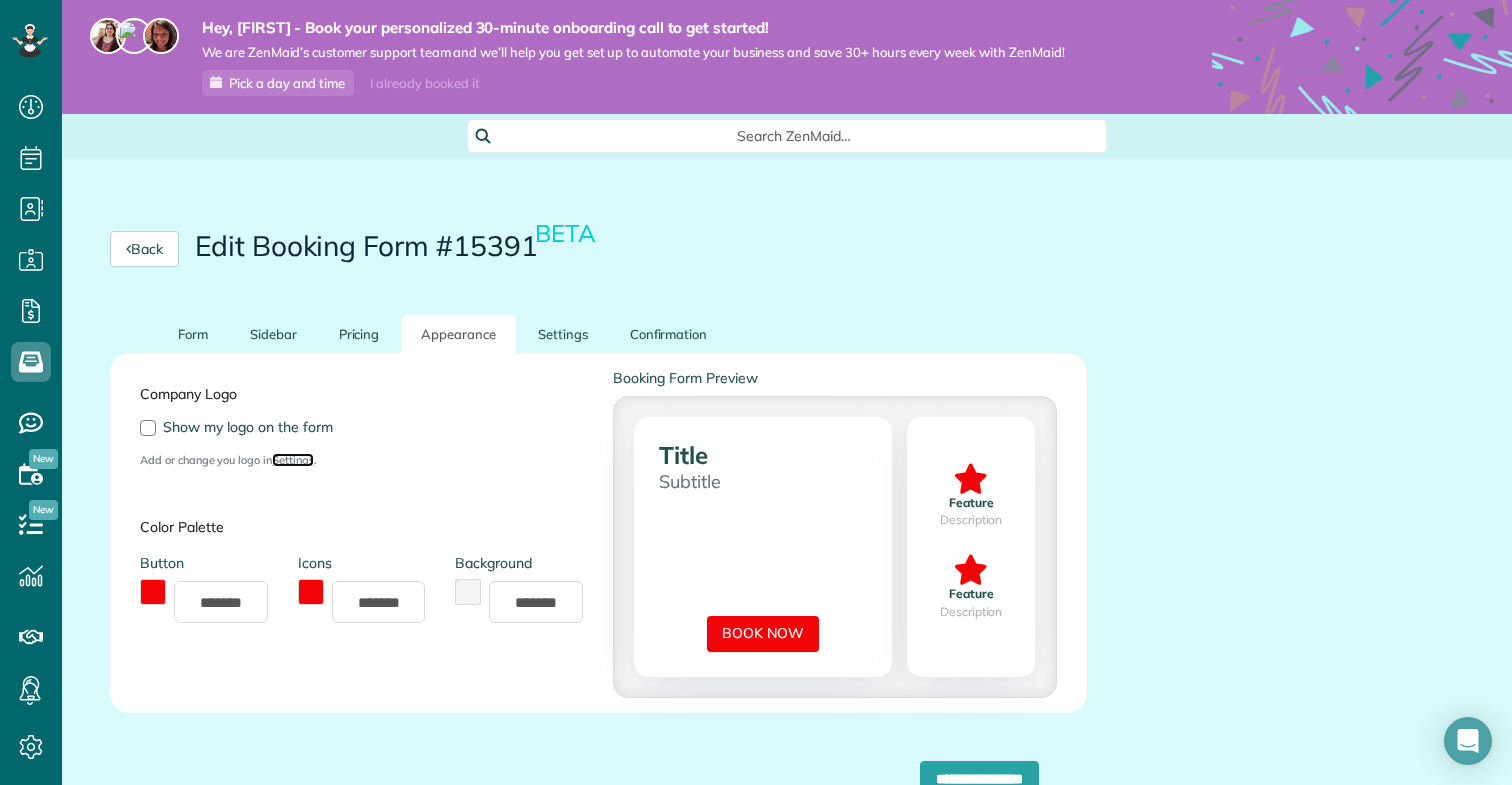 click on "Settings" at bounding box center (293, 460) 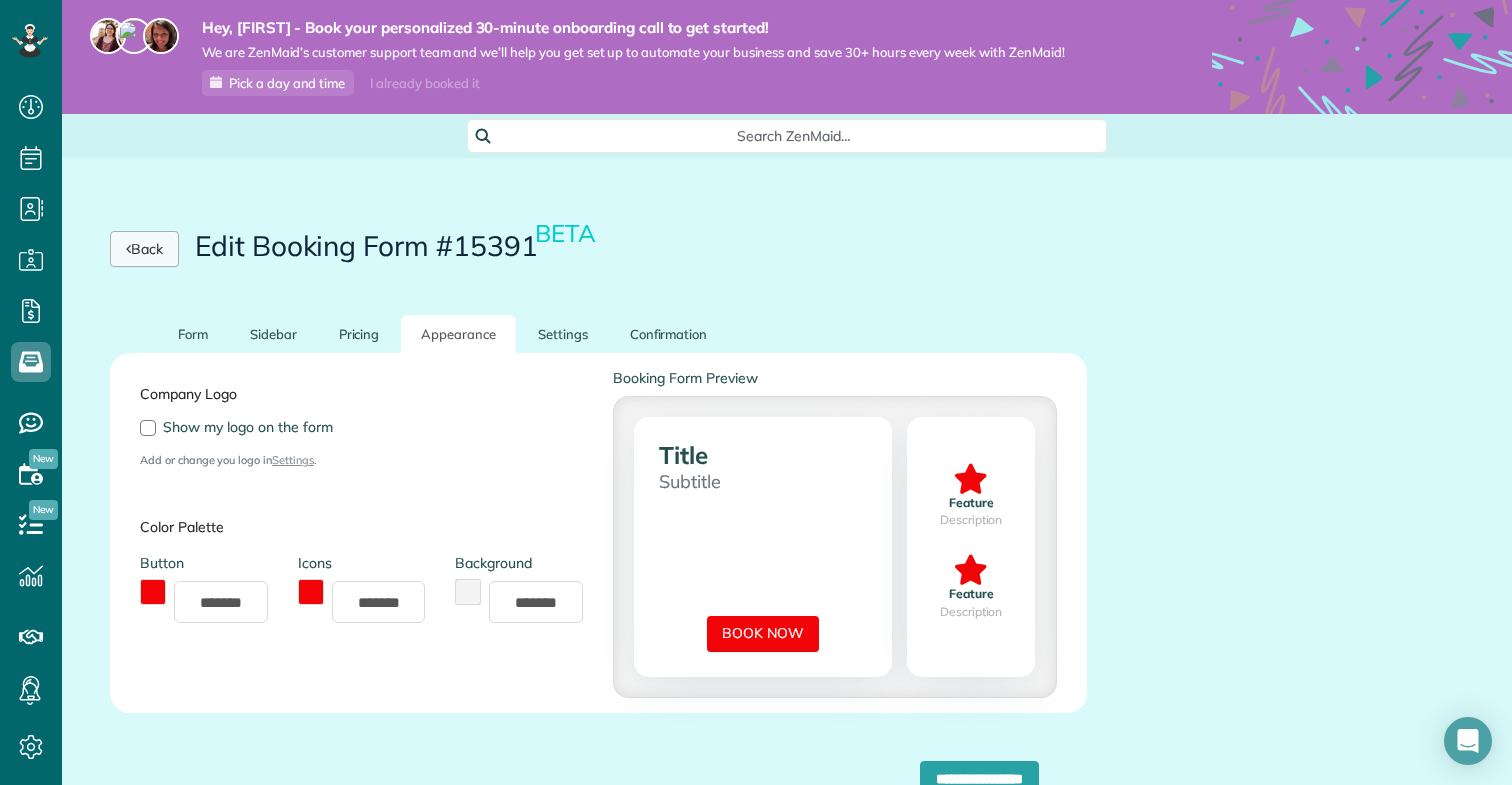 click on "Back" at bounding box center (144, 249) 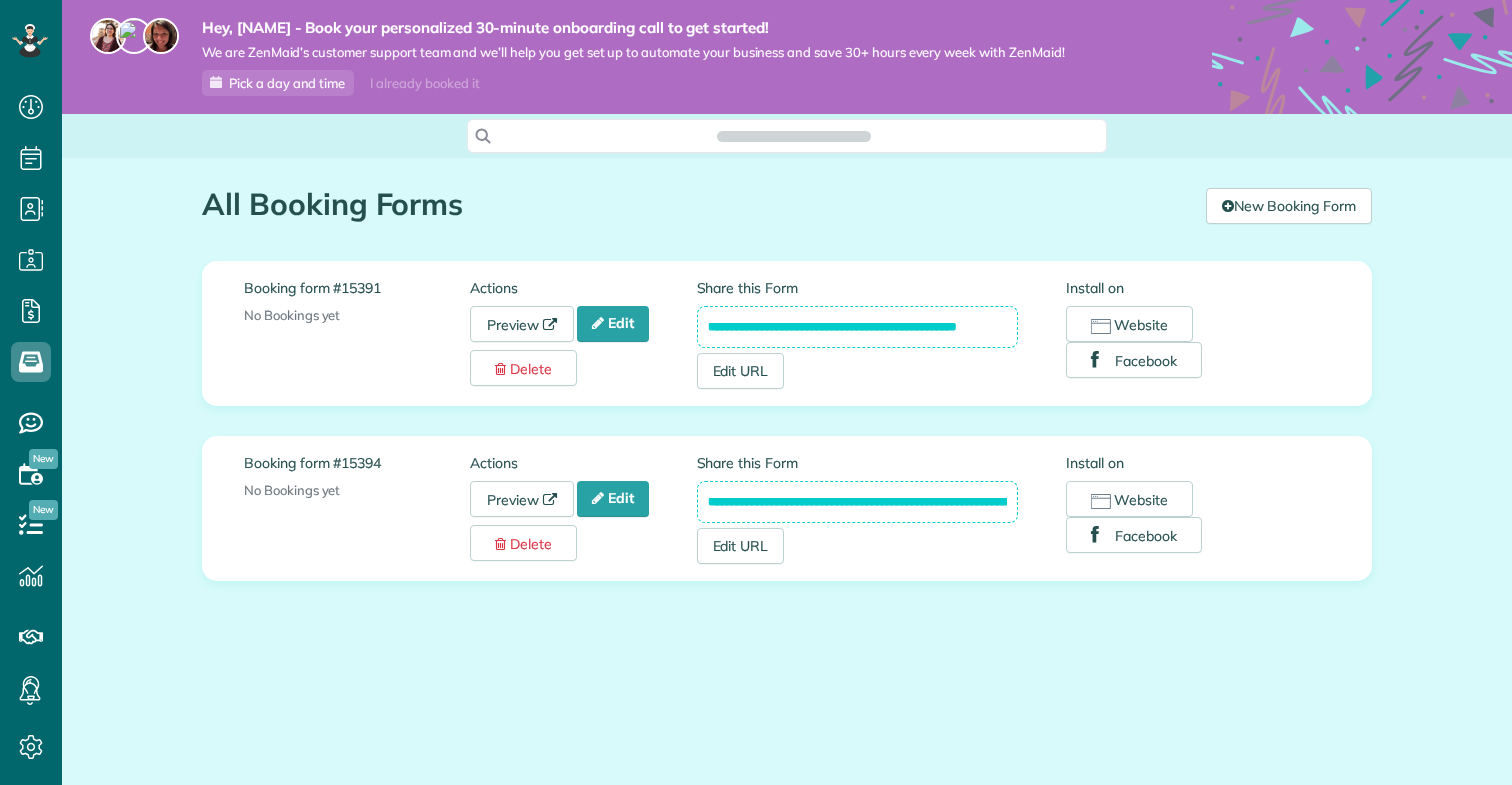 scroll, scrollTop: 0, scrollLeft: 0, axis: both 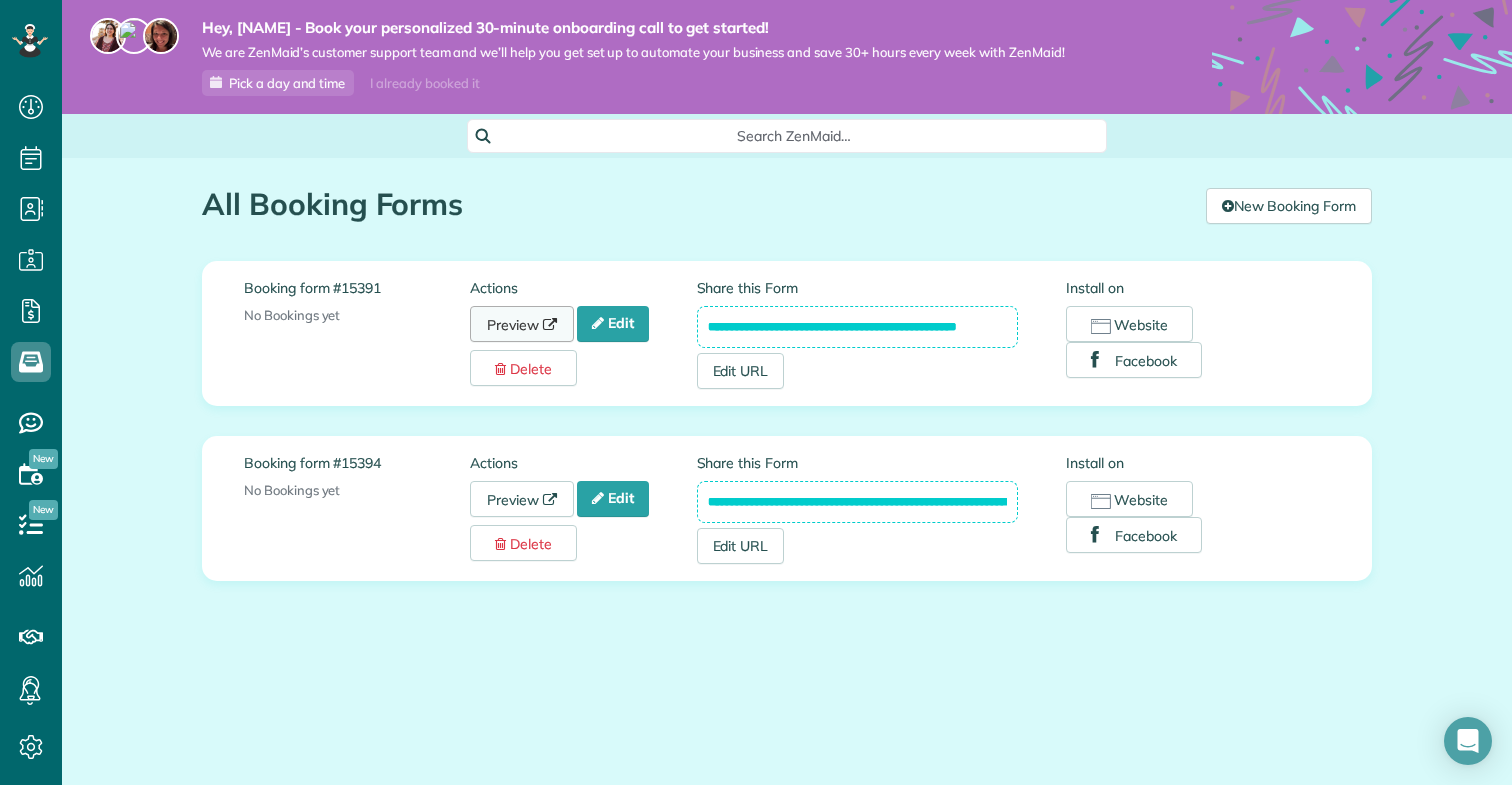 click at bounding box center (550, 325) 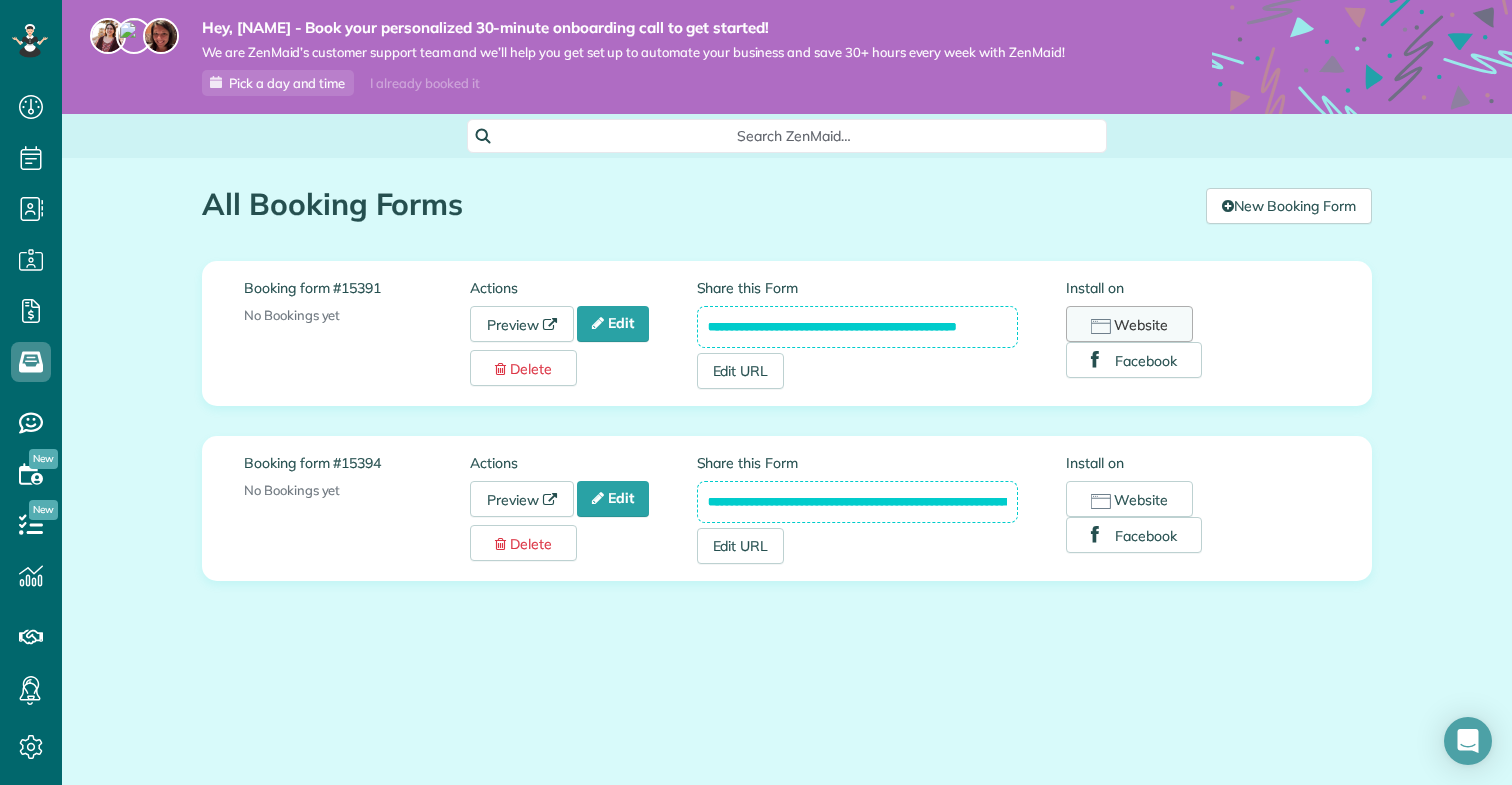 click on "Website" at bounding box center [1129, 324] 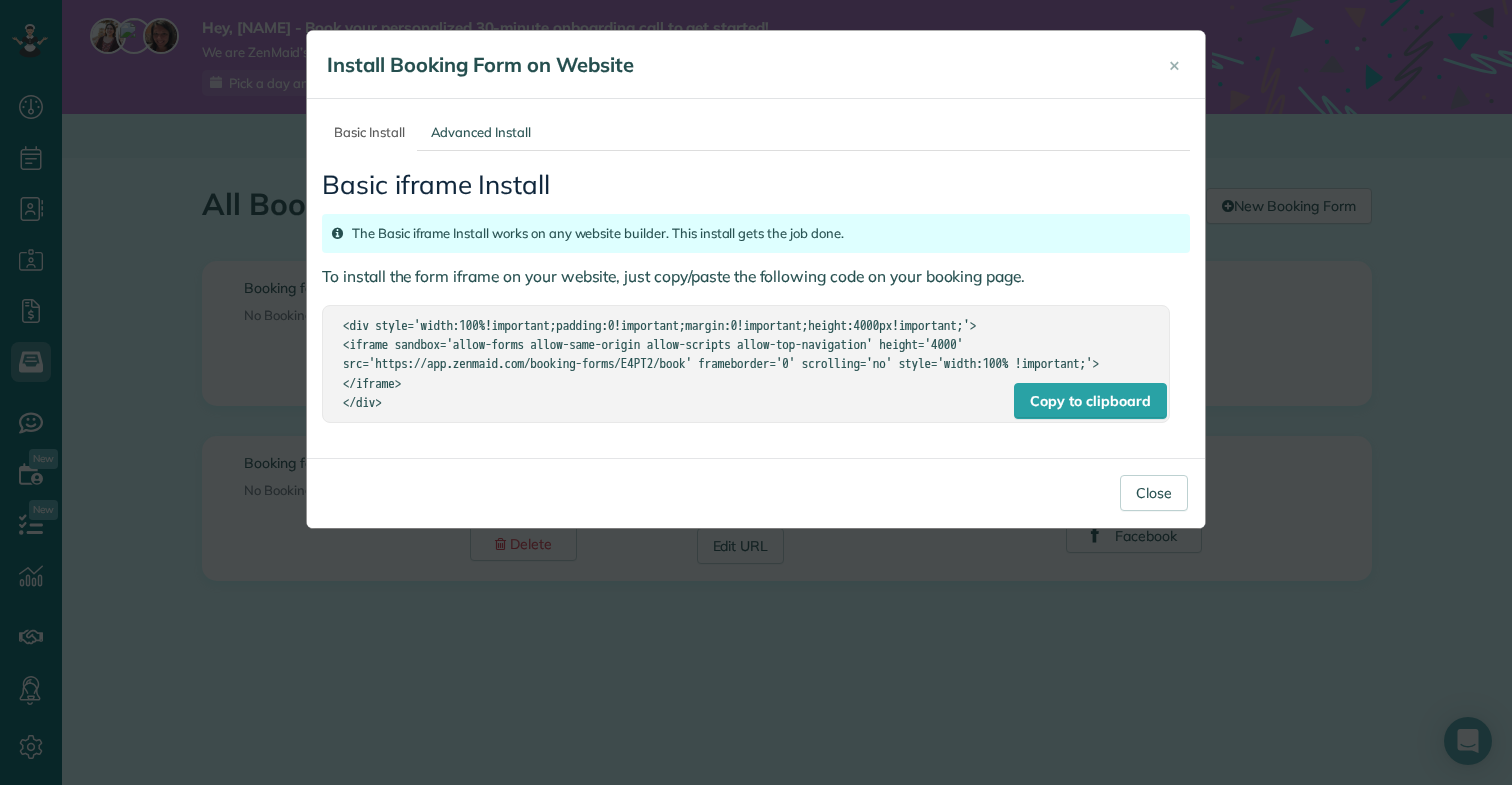 drag, startPoint x: 513, startPoint y: 414, endPoint x: 324, endPoint y: 323, distance: 209.76654 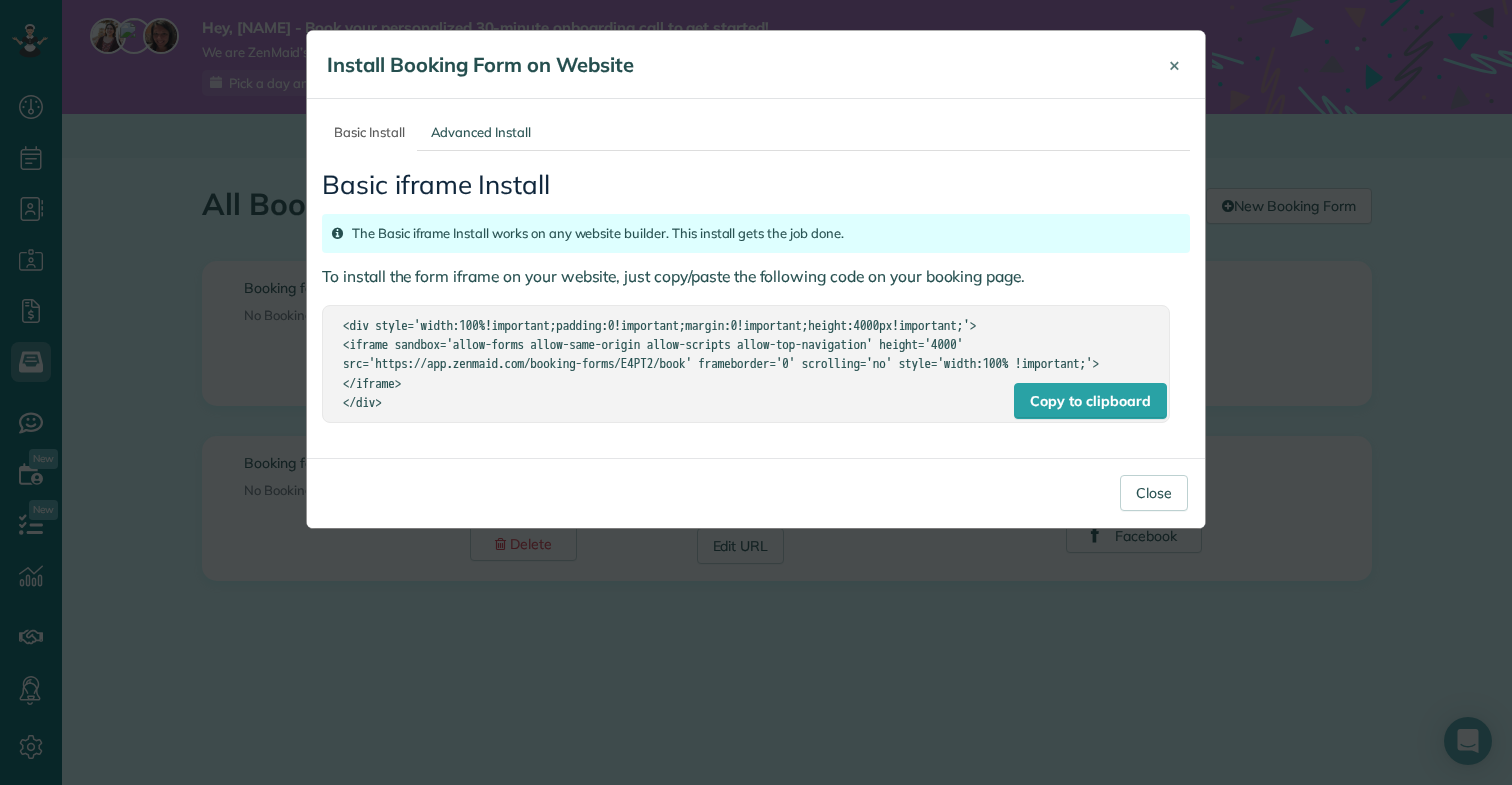 click on "×" at bounding box center [1174, 64] 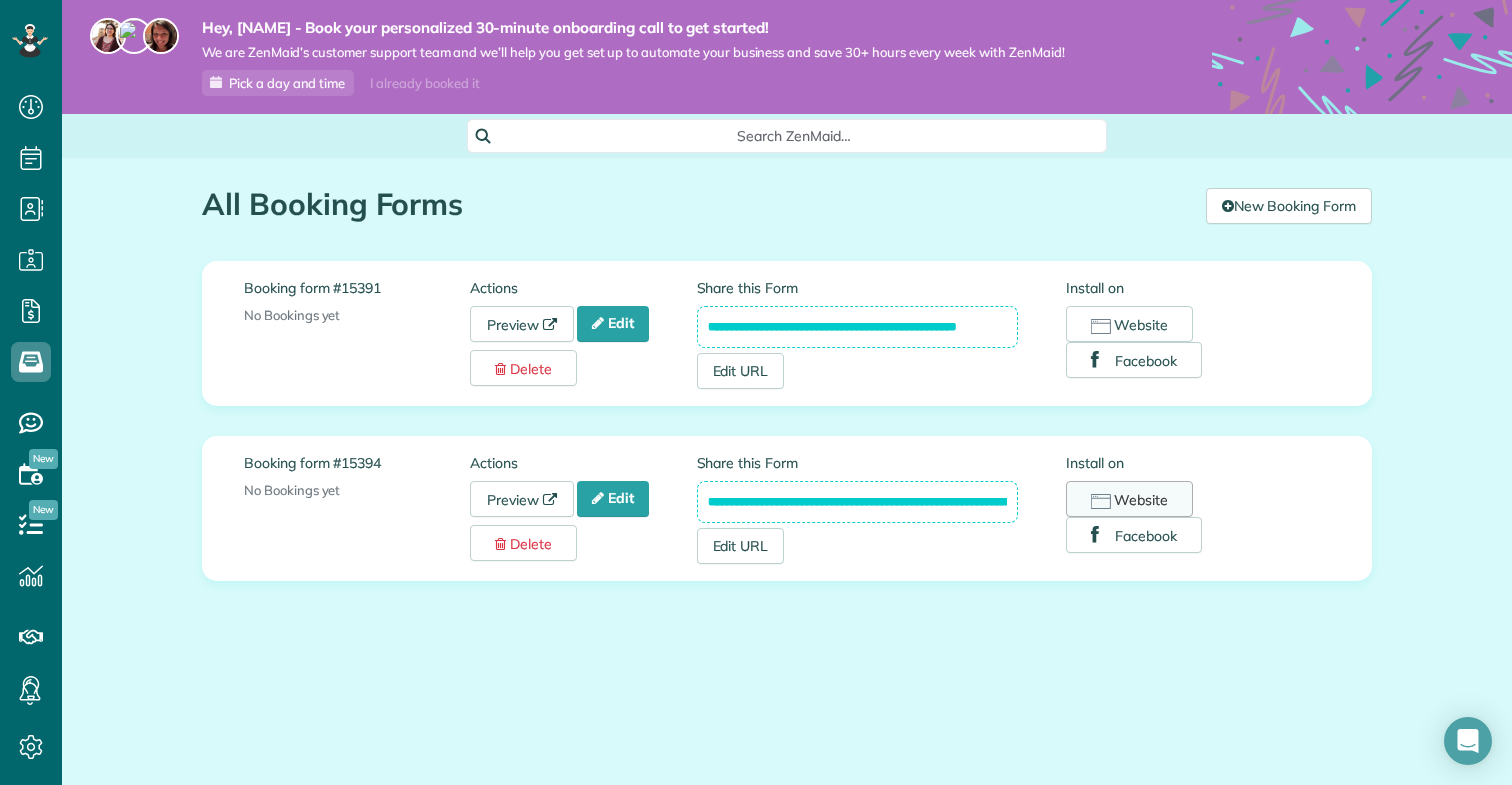 click on "Website" at bounding box center [1129, 499] 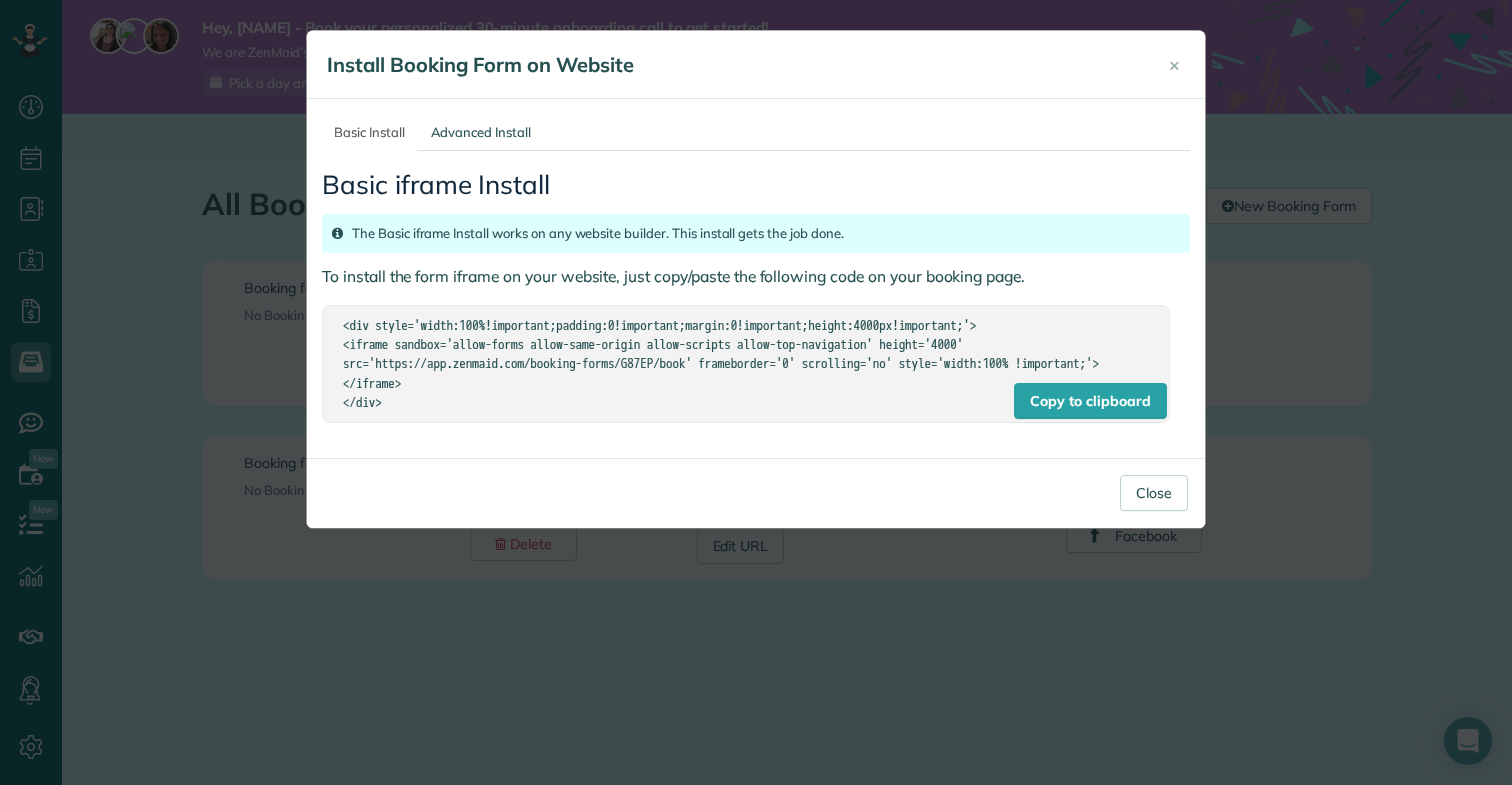 drag, startPoint x: 427, startPoint y: 418, endPoint x: 311, endPoint y: 294, distance: 169.79988 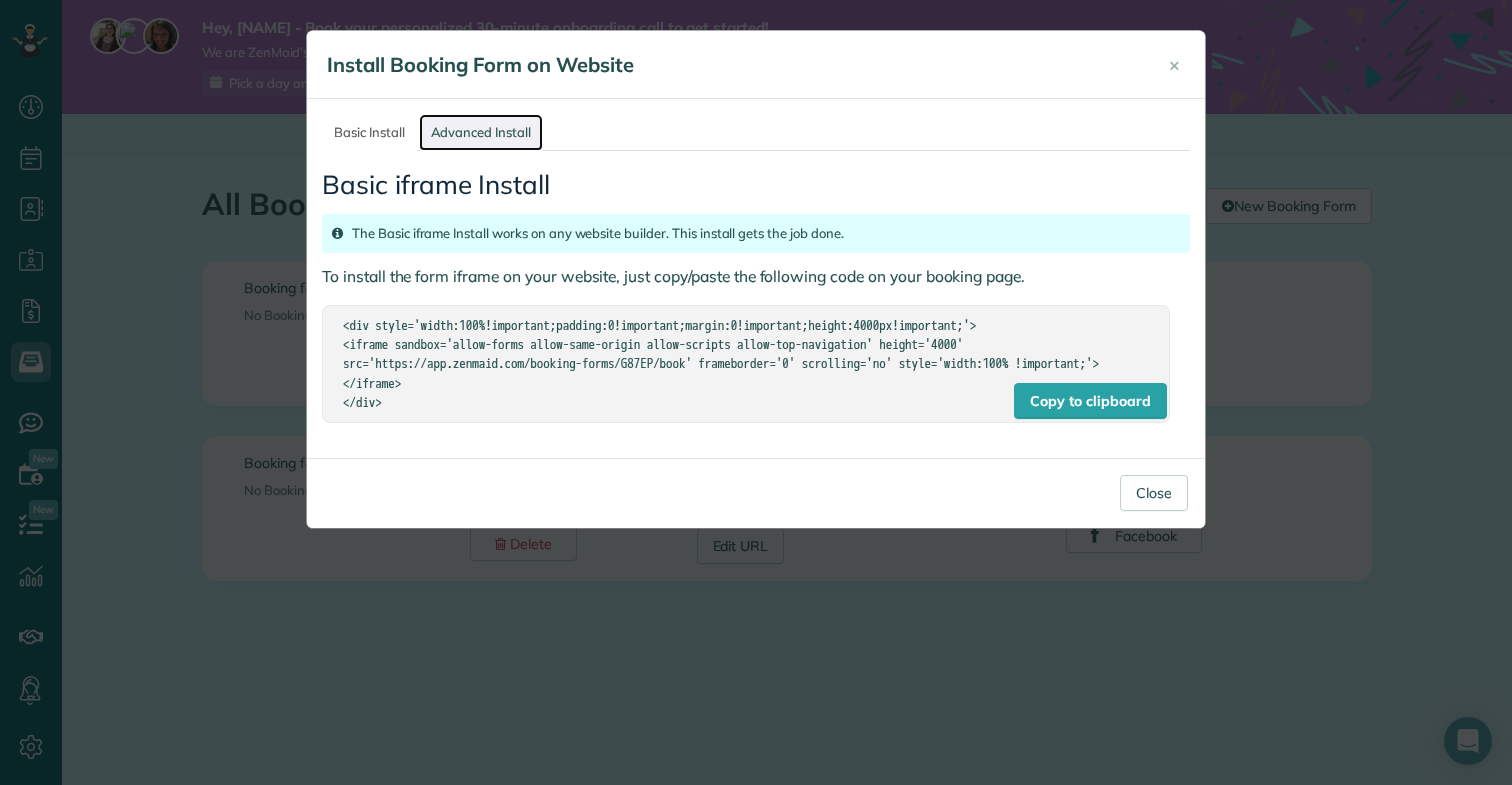 click on "Advanced Install" at bounding box center [481, 132] 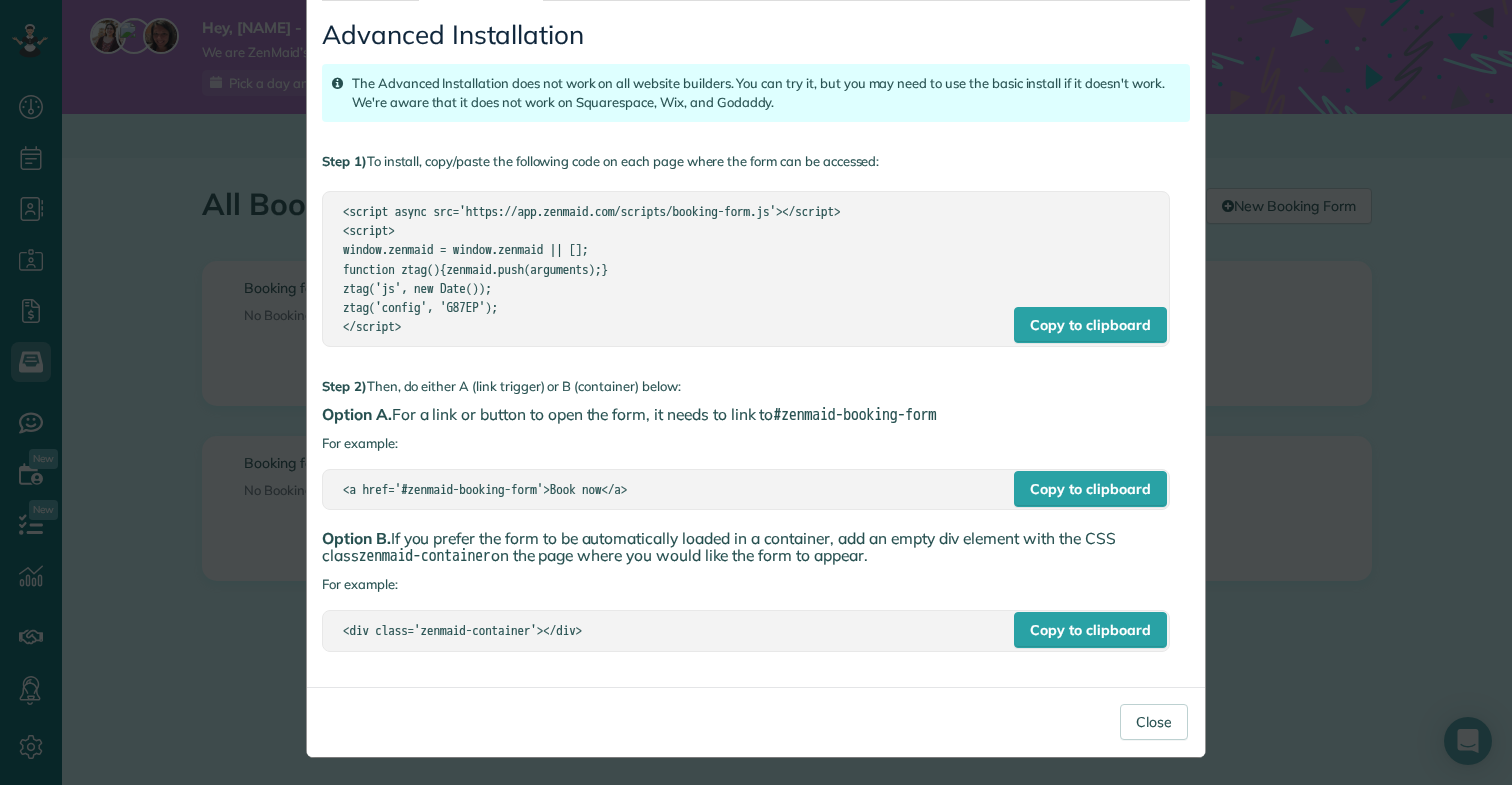 scroll, scrollTop: 0, scrollLeft: 0, axis: both 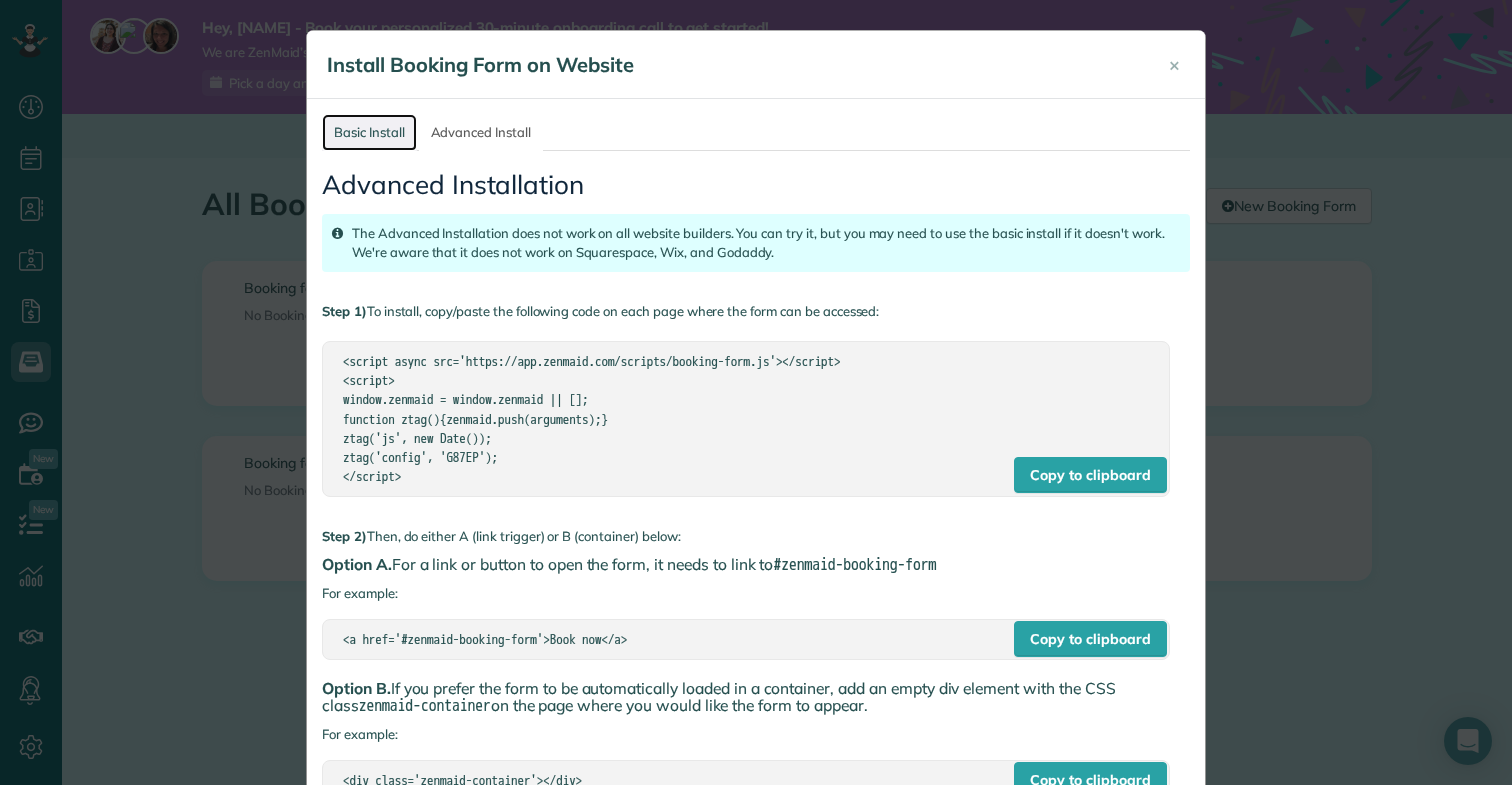 click on "Basic Install" at bounding box center [369, 132] 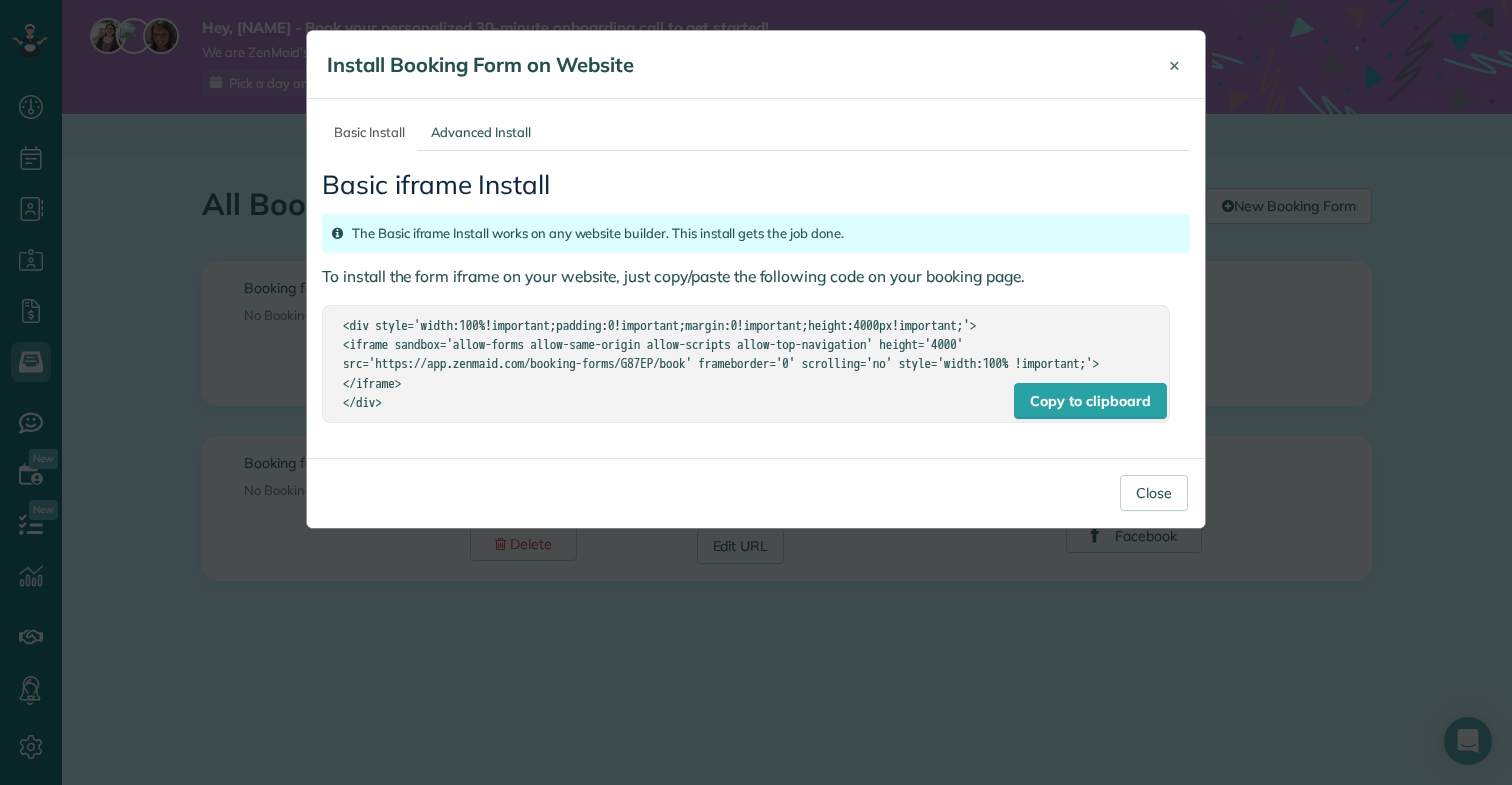 click on "×" at bounding box center (1174, 64) 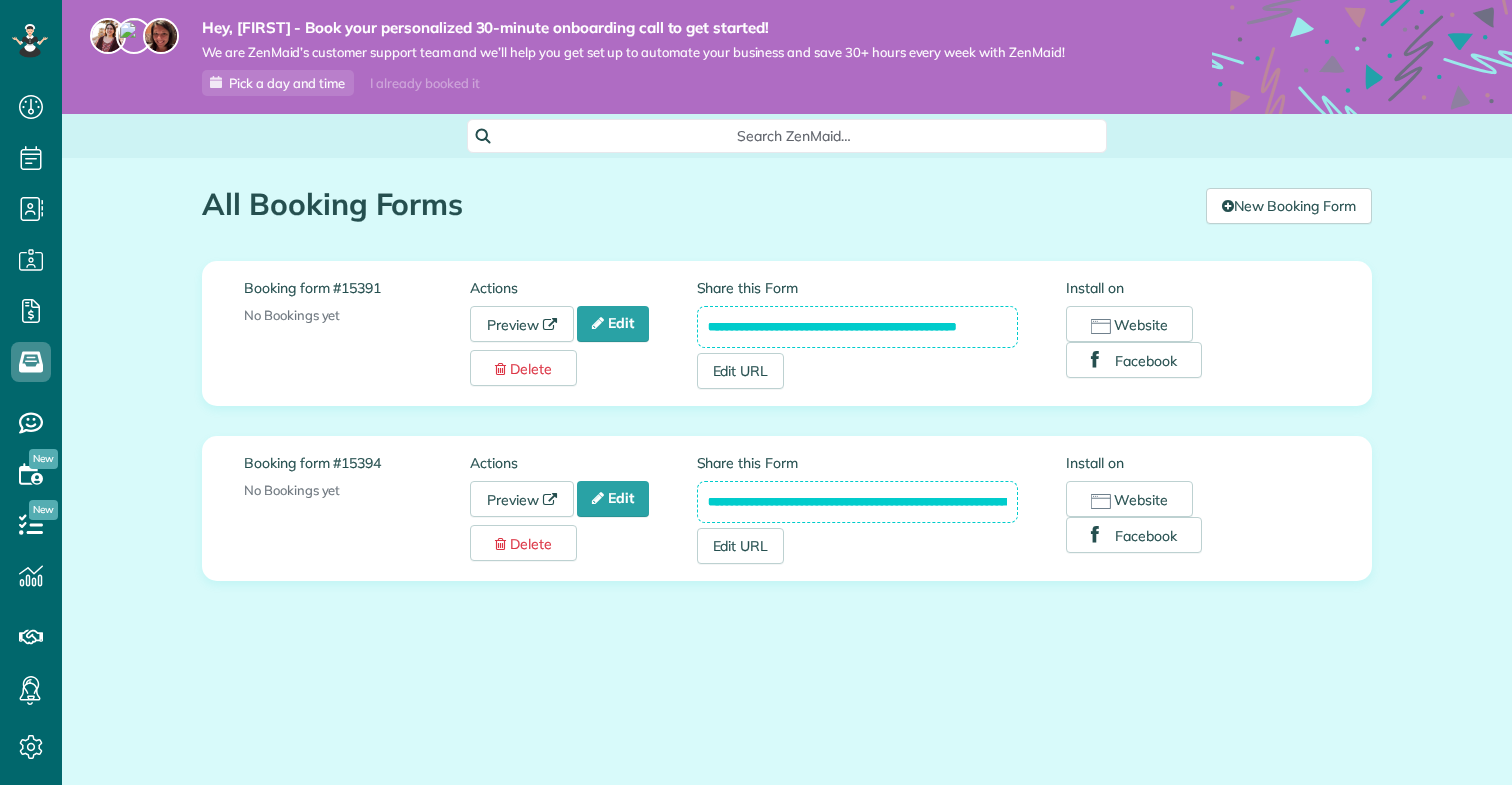 scroll, scrollTop: 0, scrollLeft: 0, axis: both 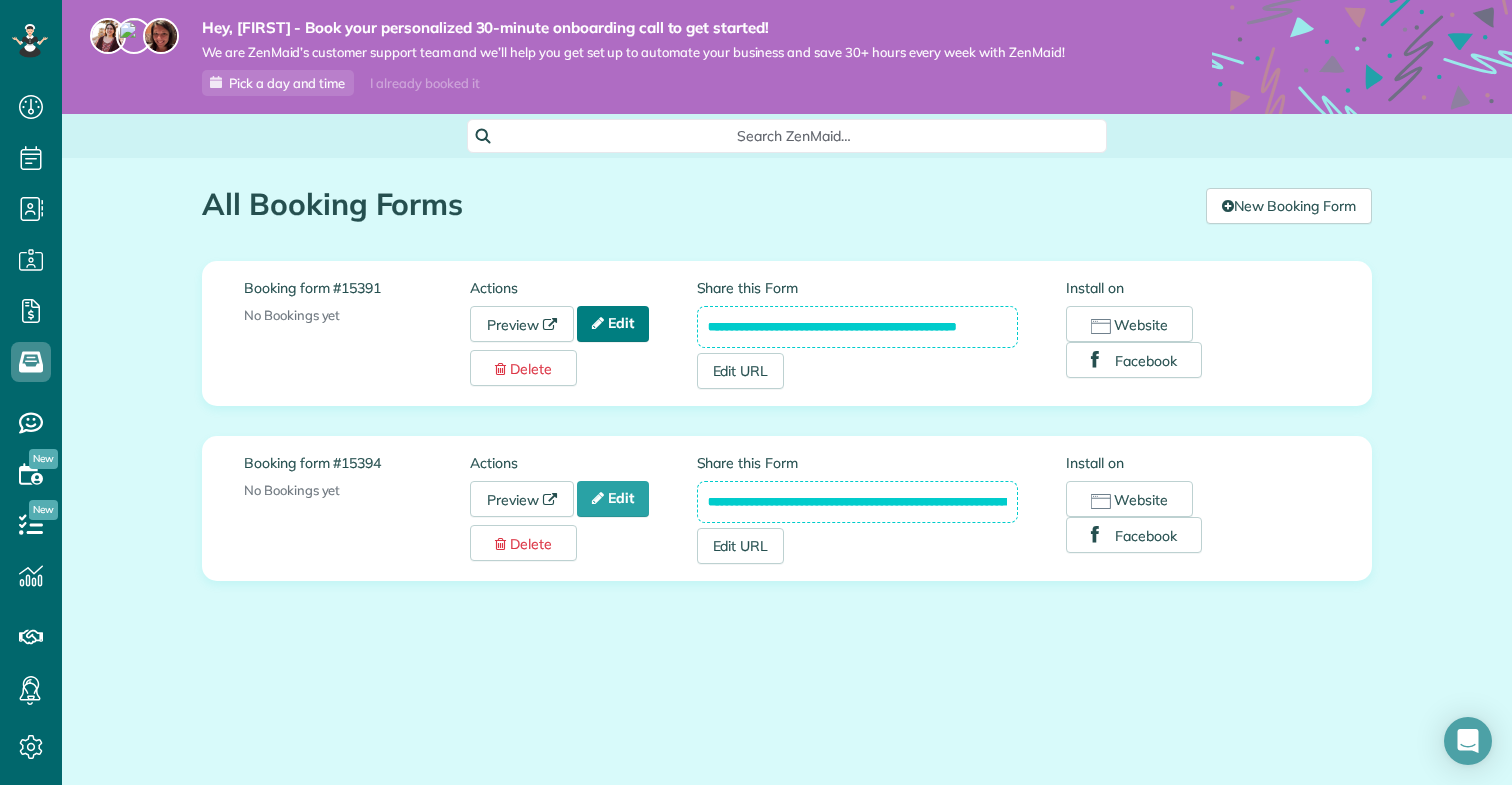 click on "Edit" at bounding box center [613, 324] 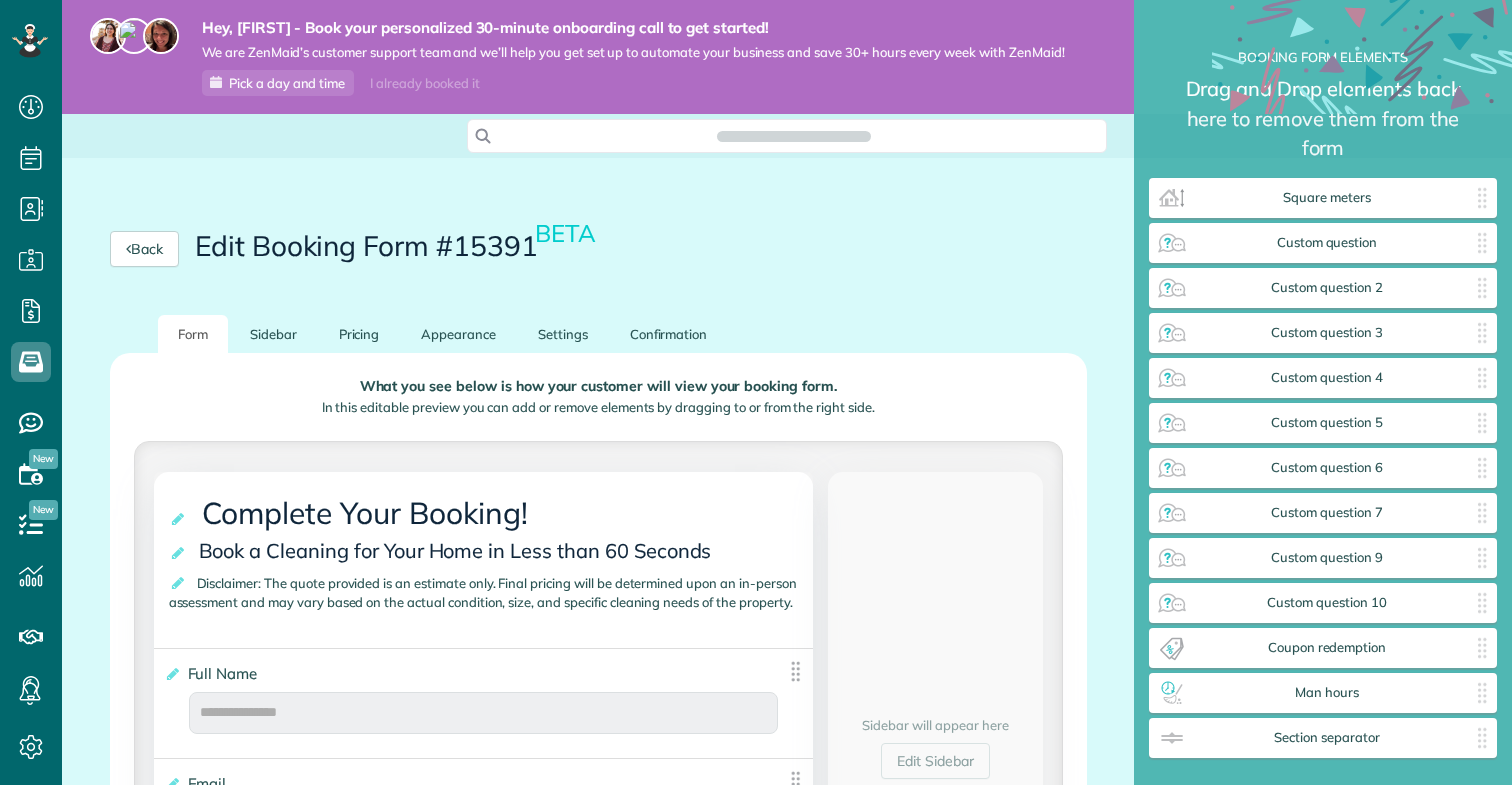 scroll, scrollTop: 0, scrollLeft: 0, axis: both 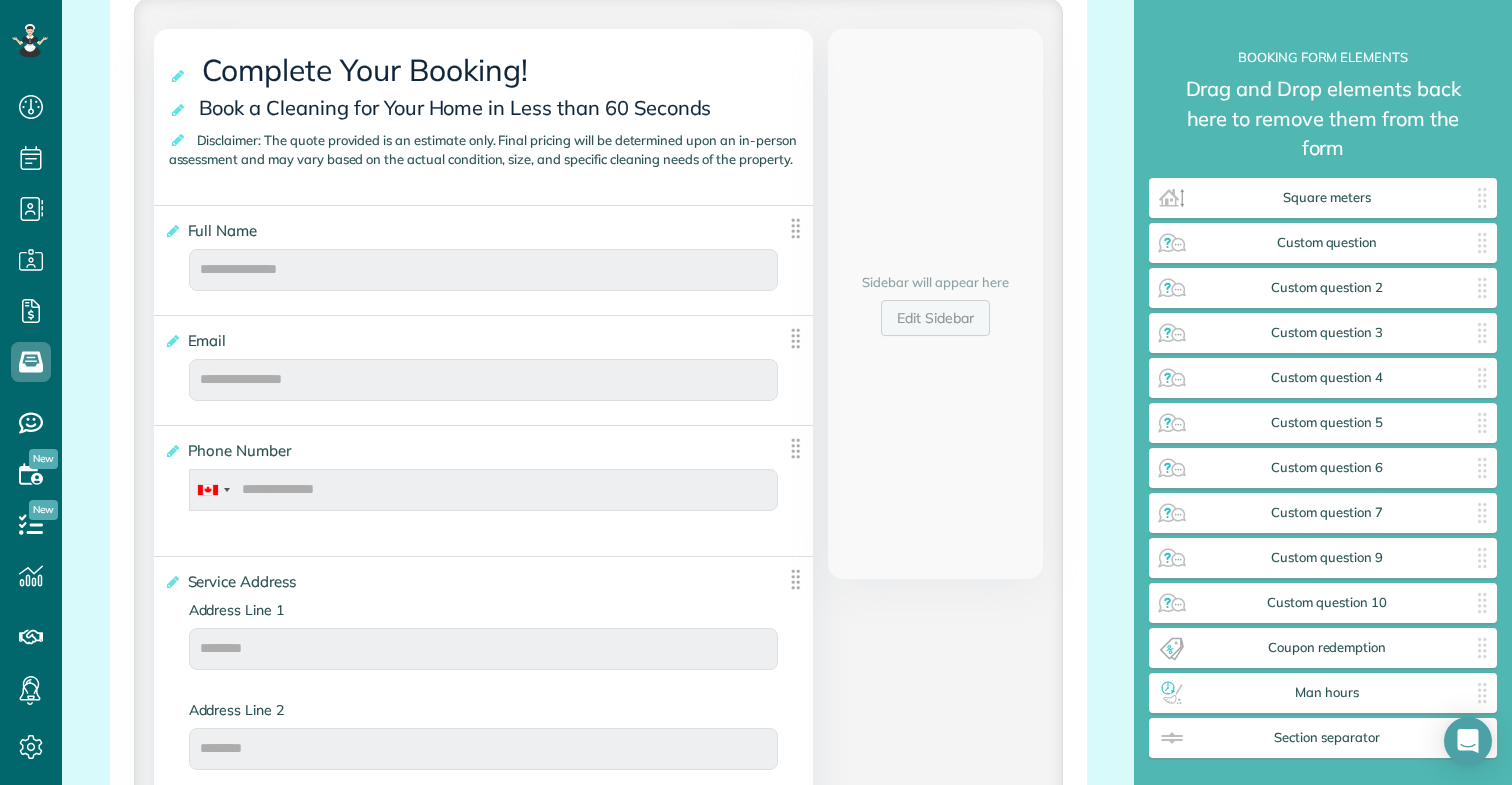 click on "Edit Sidebar" at bounding box center (935, 318) 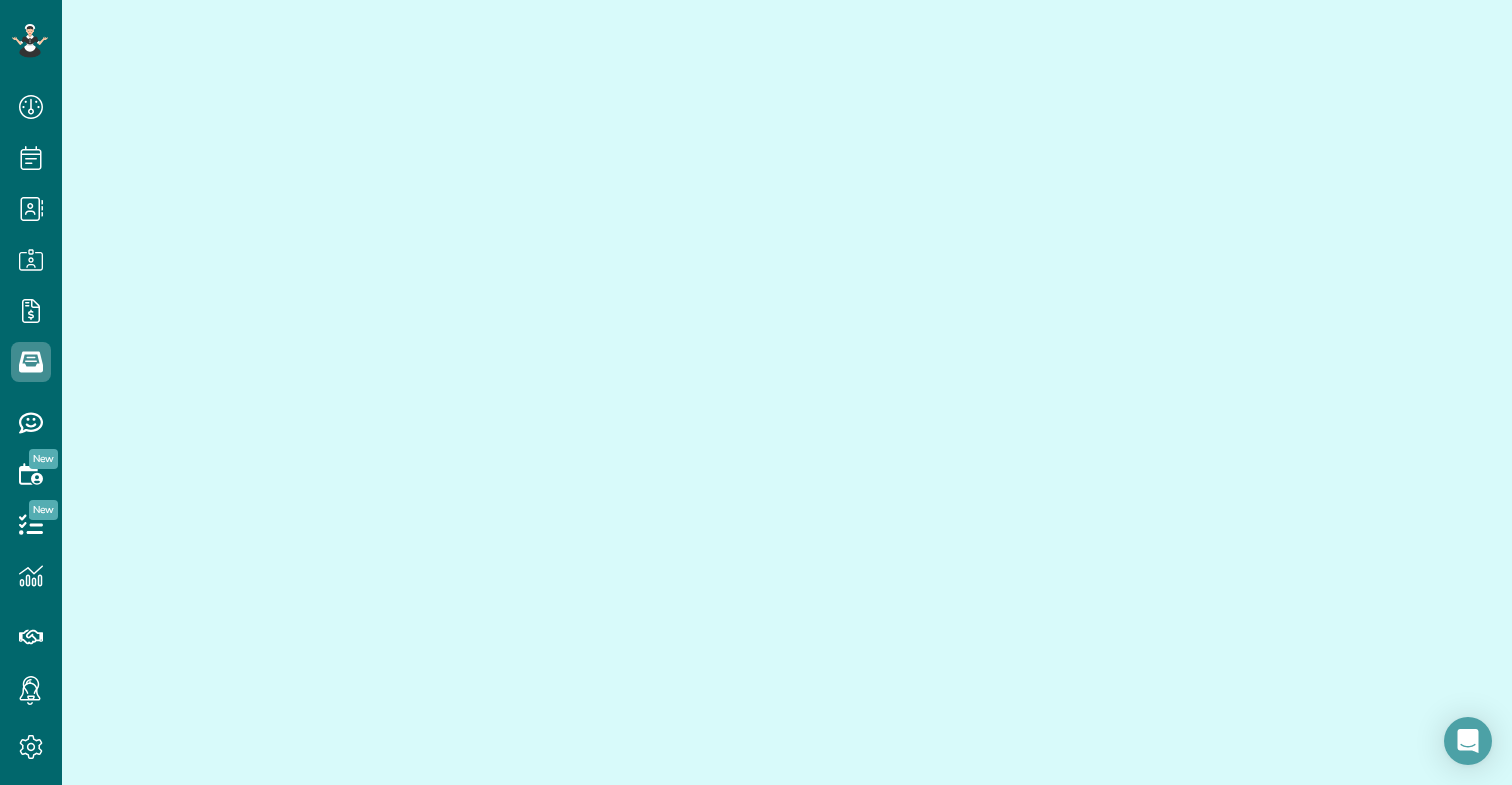 scroll, scrollTop: 199, scrollLeft: 0, axis: vertical 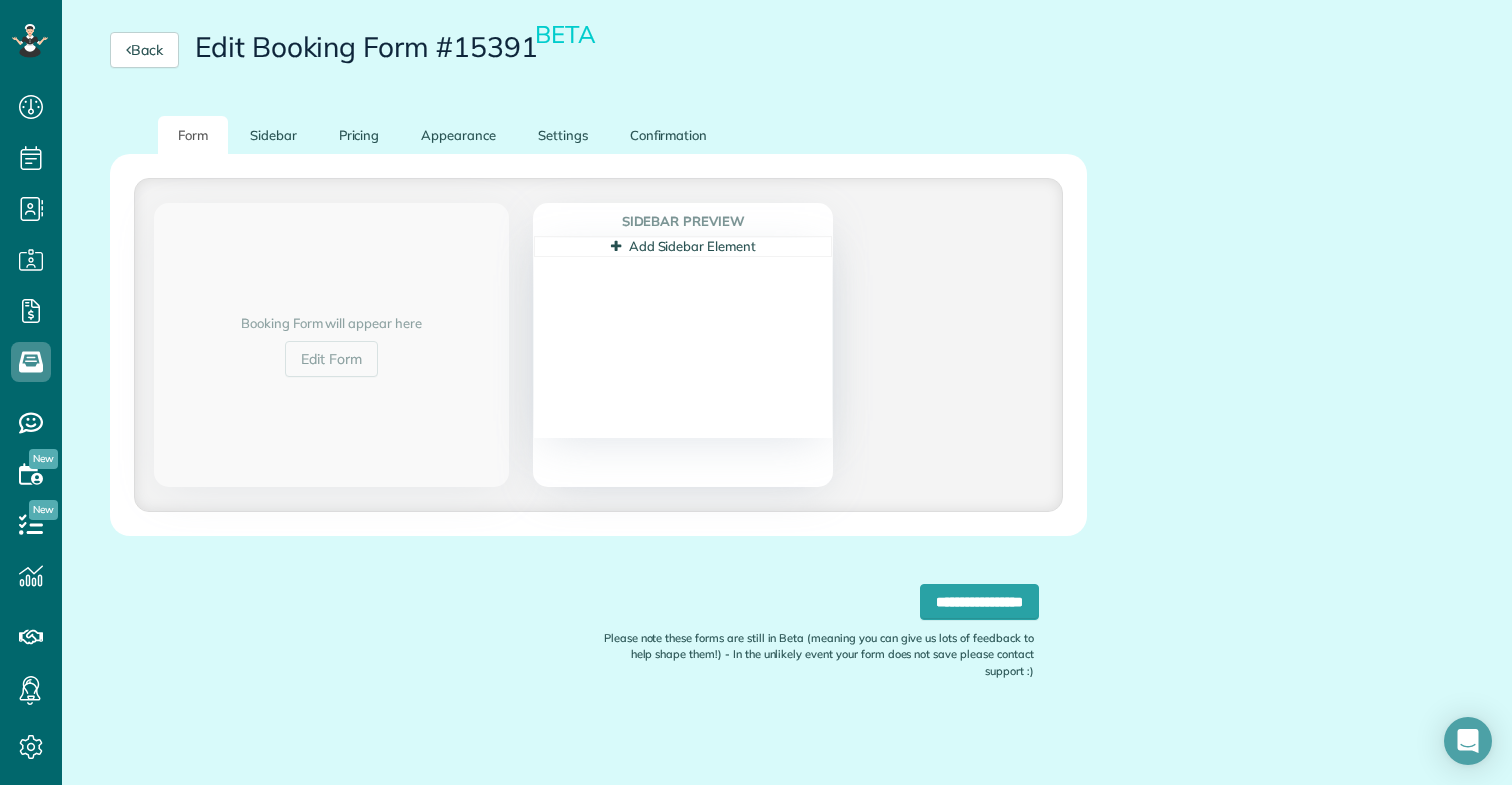 click on "Add Sidebar Element" at bounding box center [683, 246] 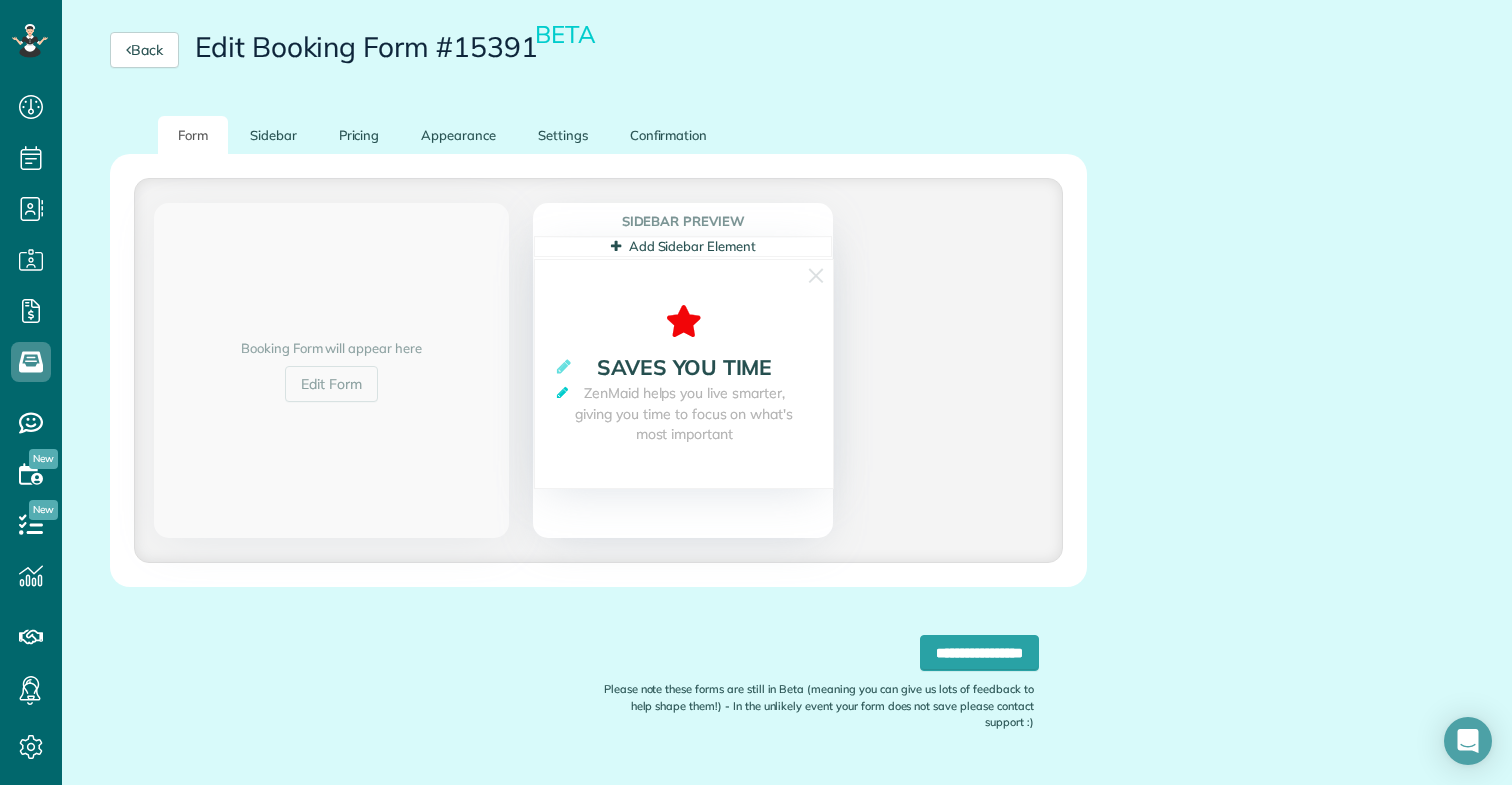 click at bounding box center [562, 392] 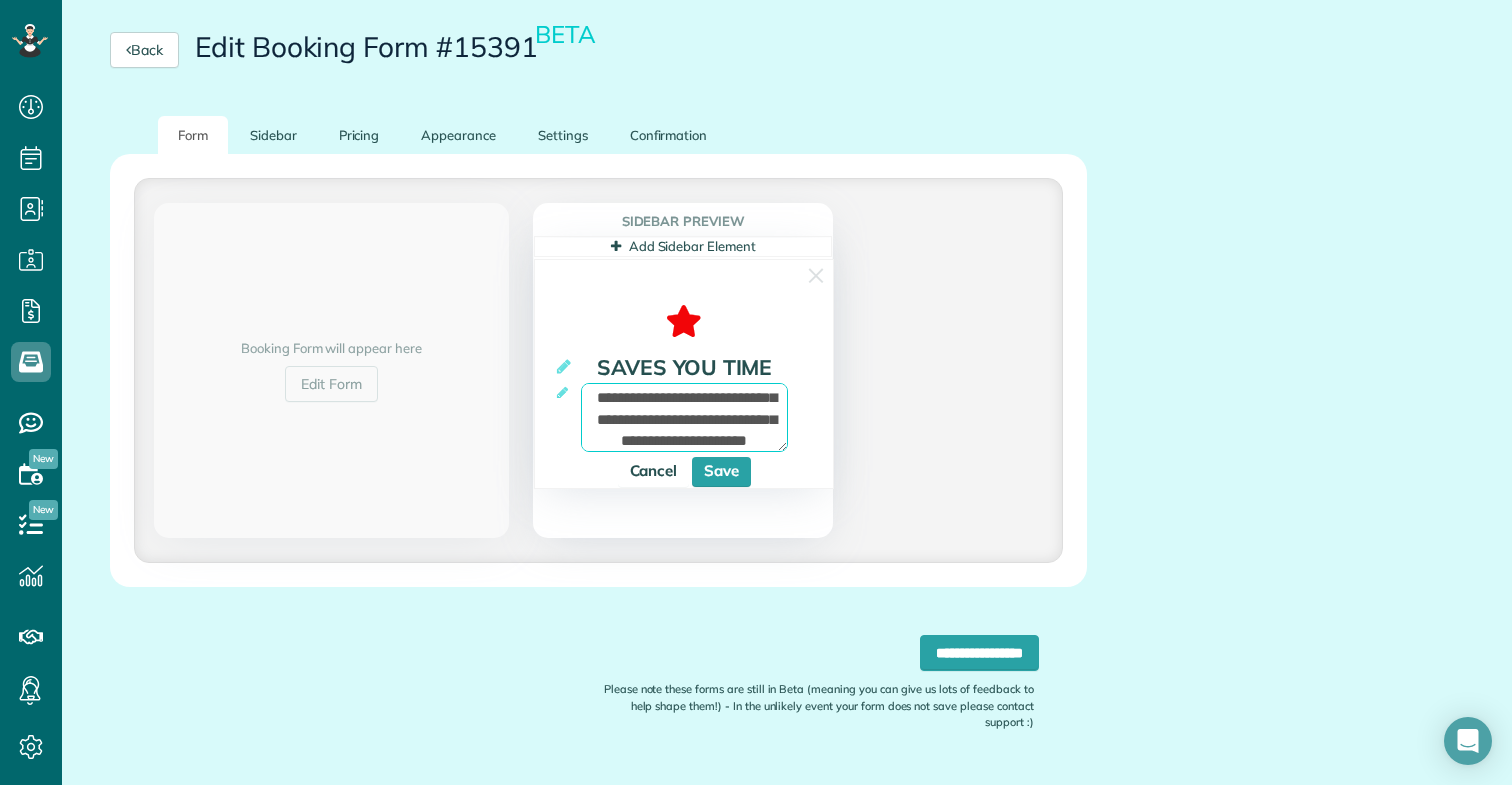 click on "**********" at bounding box center [684, 417] 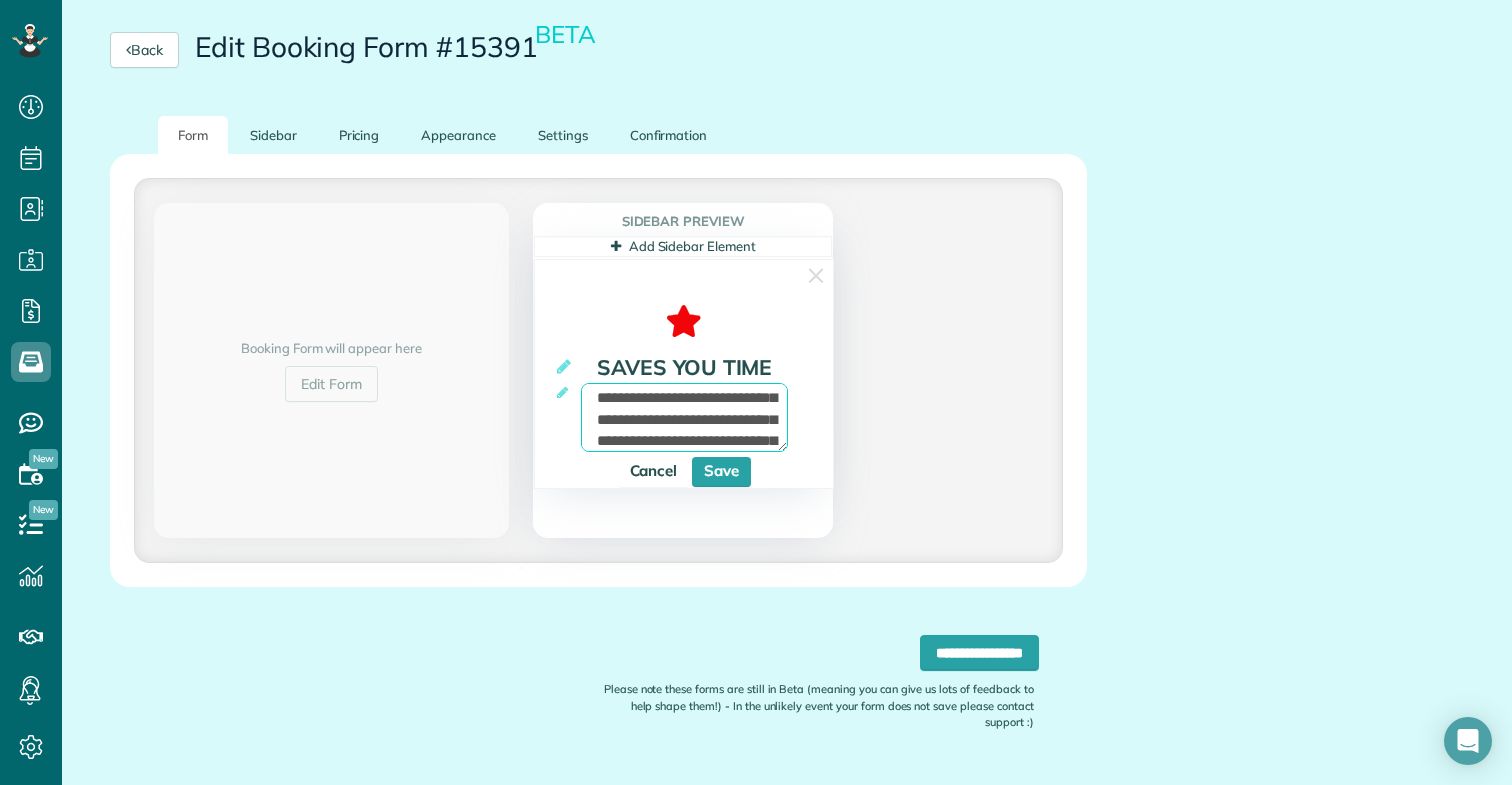 type on "**********" 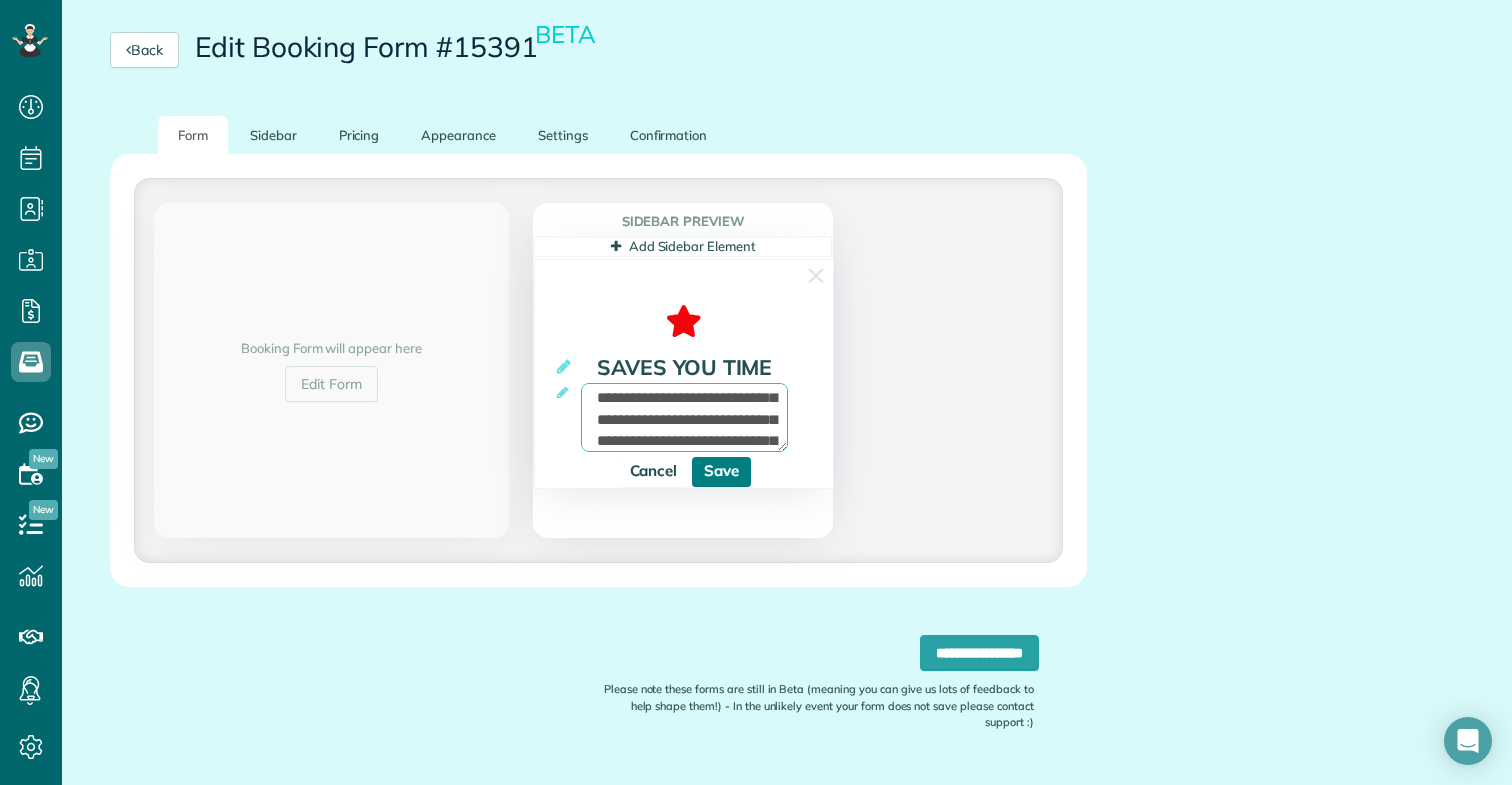click on "Save" at bounding box center [721, 472] 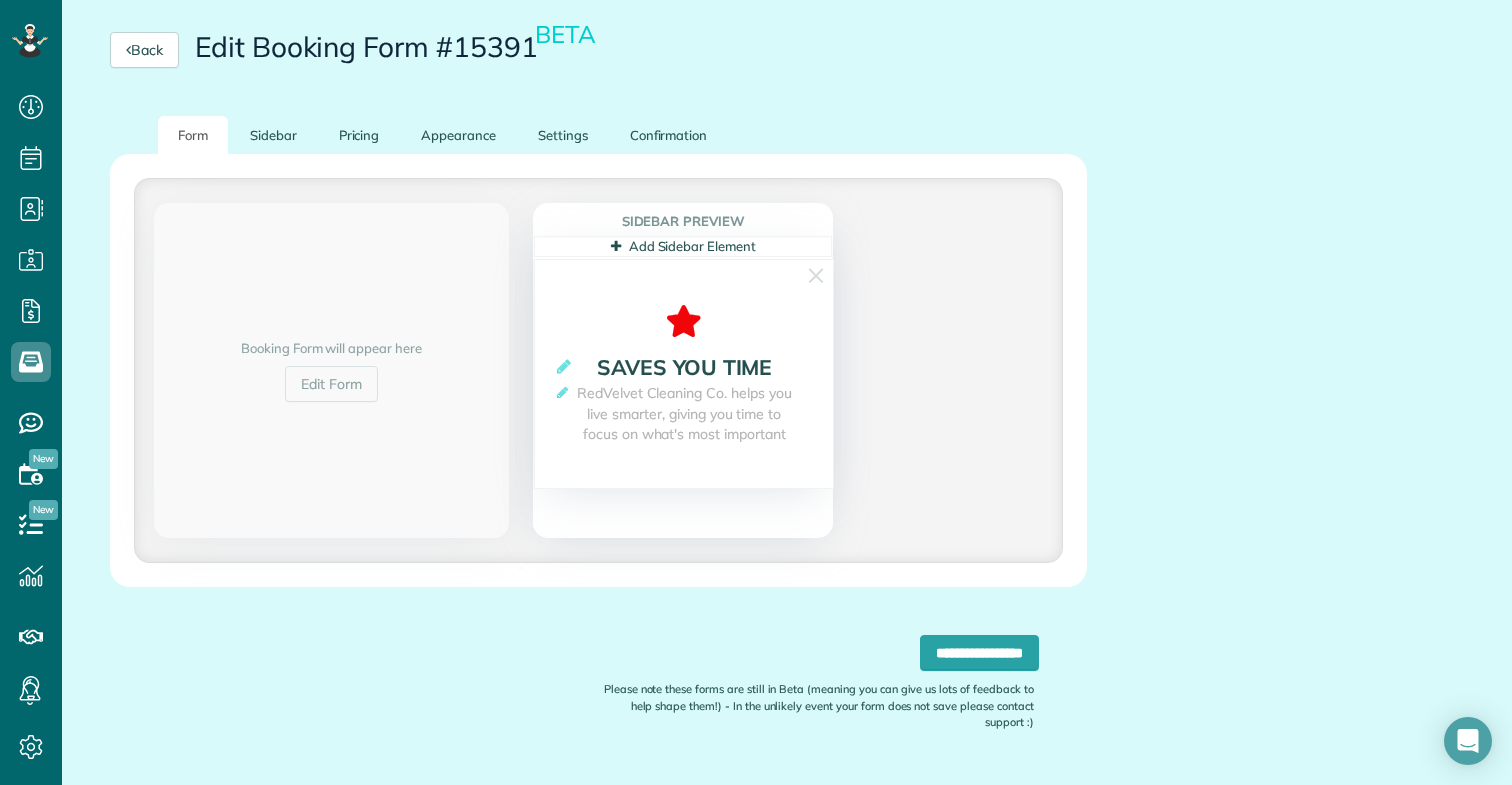 click on "Add Sidebar Element" at bounding box center (683, 246) 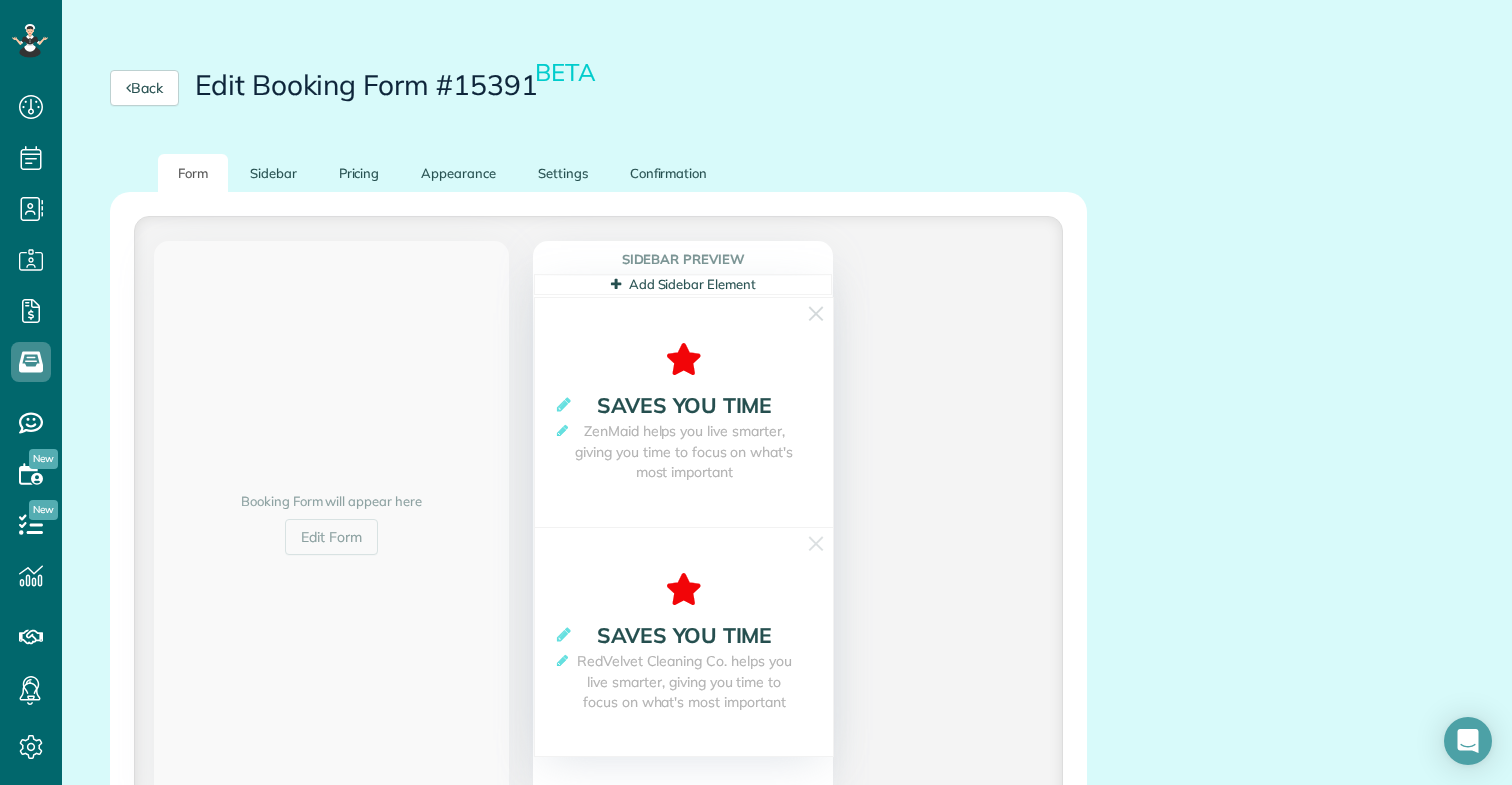scroll, scrollTop: 158, scrollLeft: 0, axis: vertical 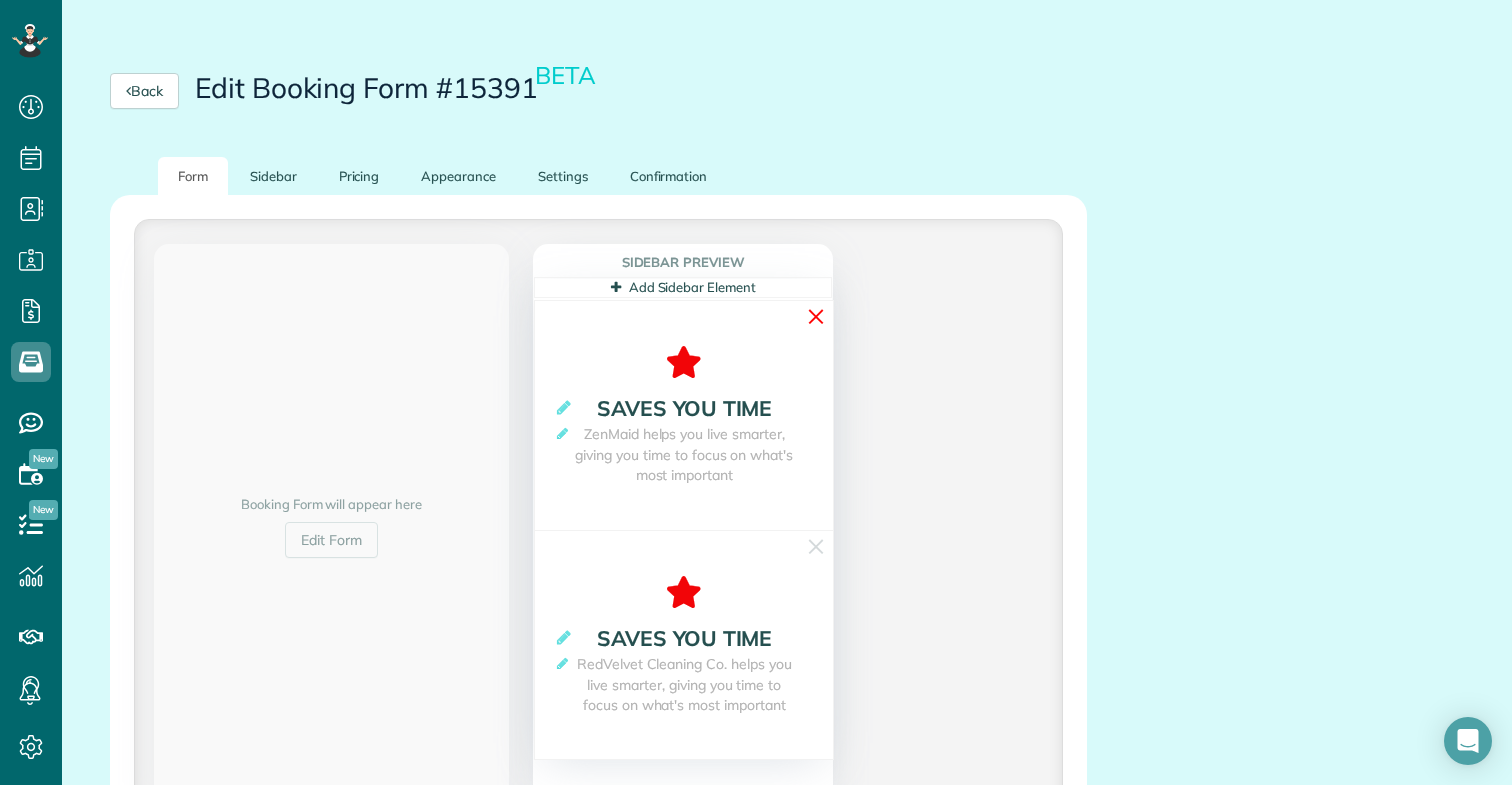click on "✕" at bounding box center [816, 316] 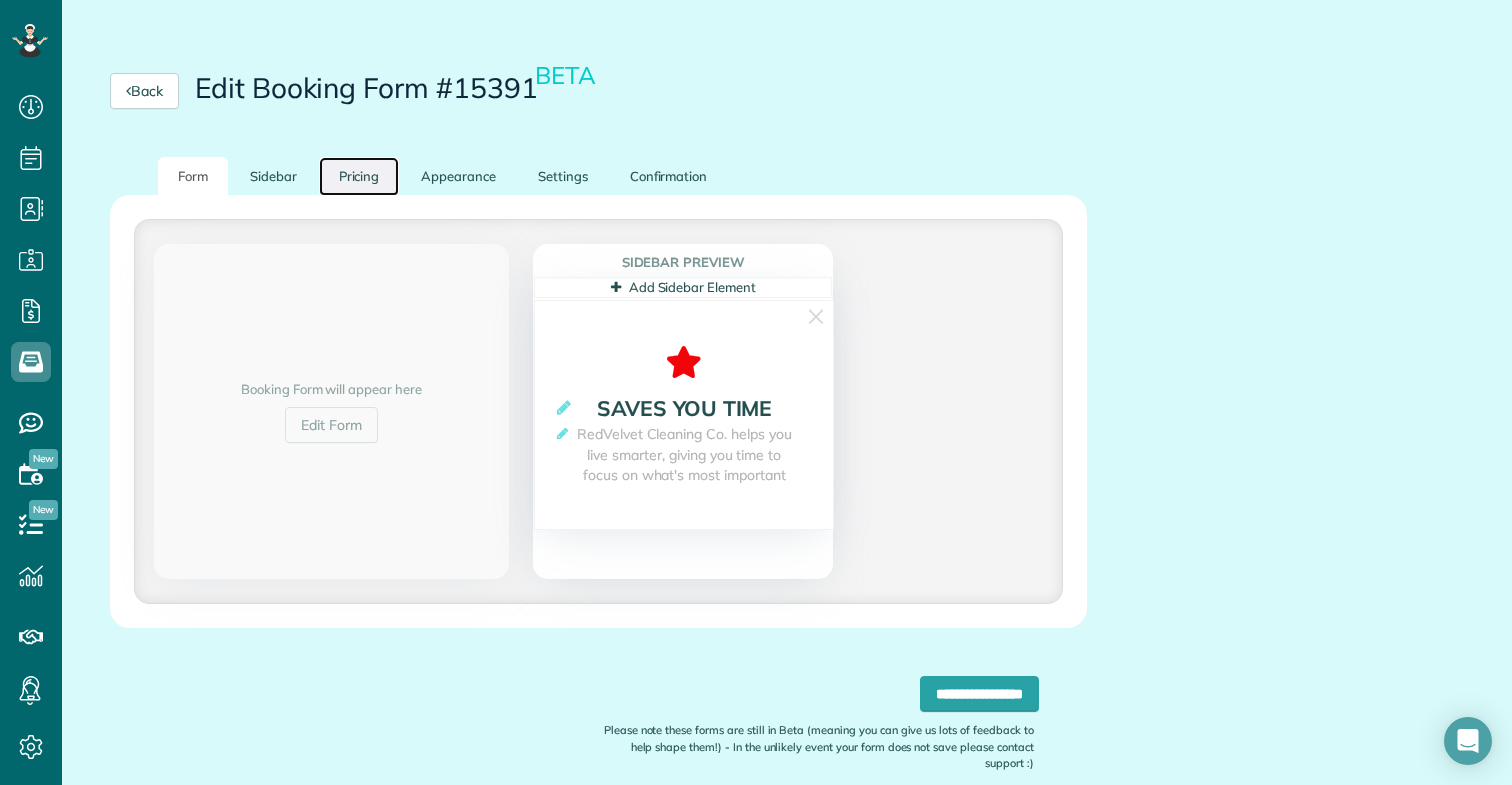 click on "Pricing" at bounding box center (359, 176) 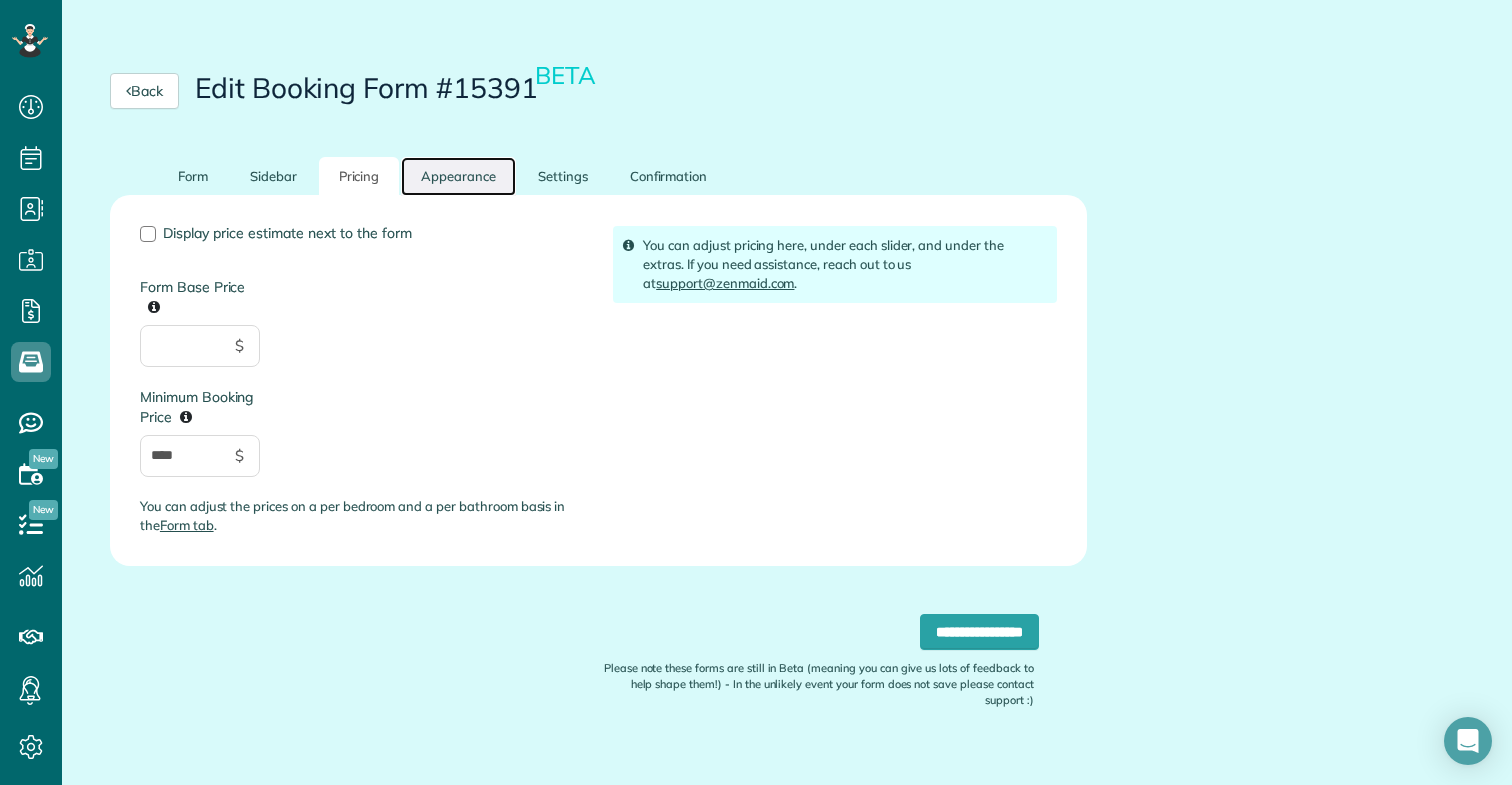 click on "Appearance" at bounding box center (458, 176) 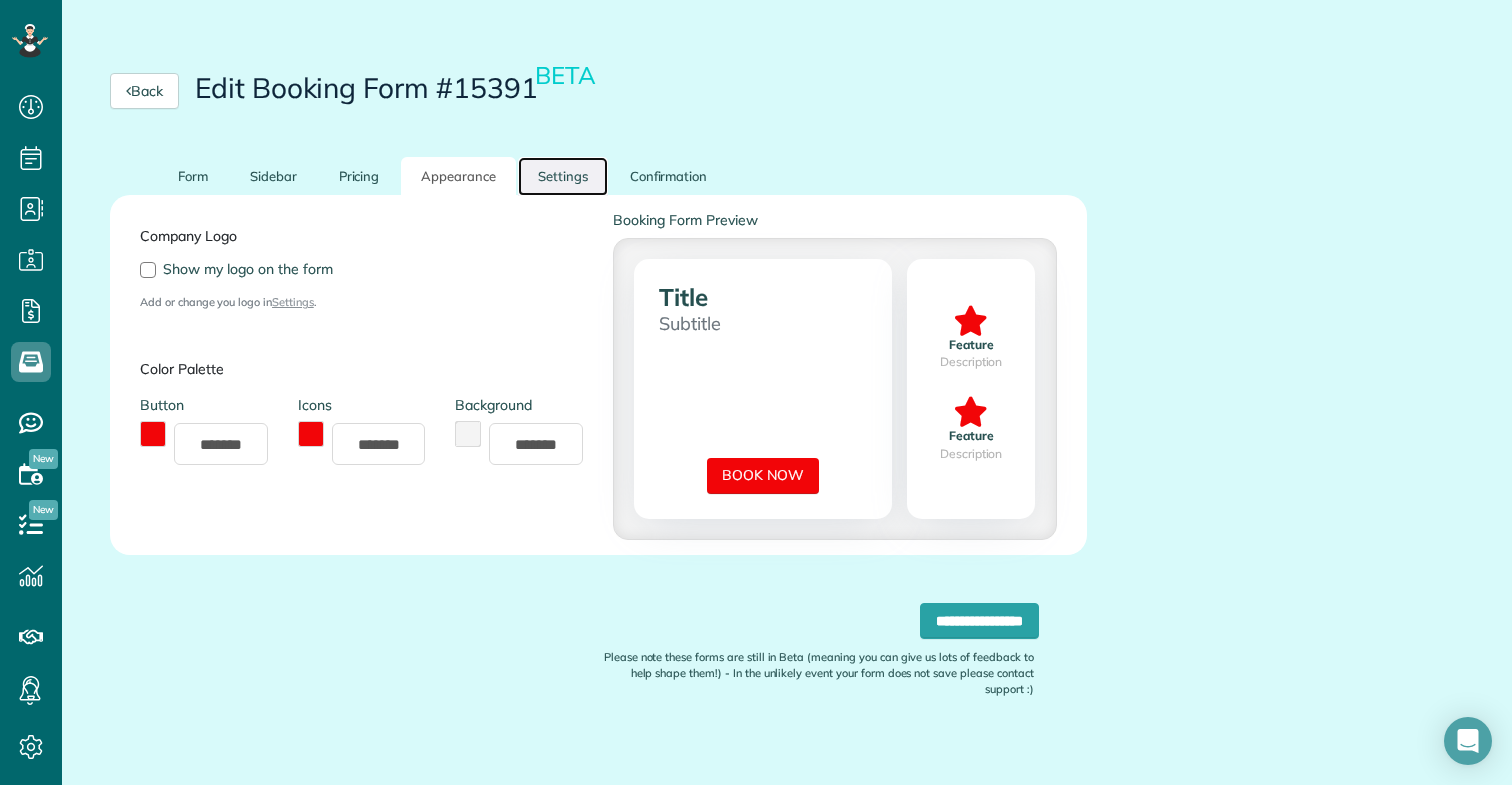 click on "Settings" at bounding box center [563, 176] 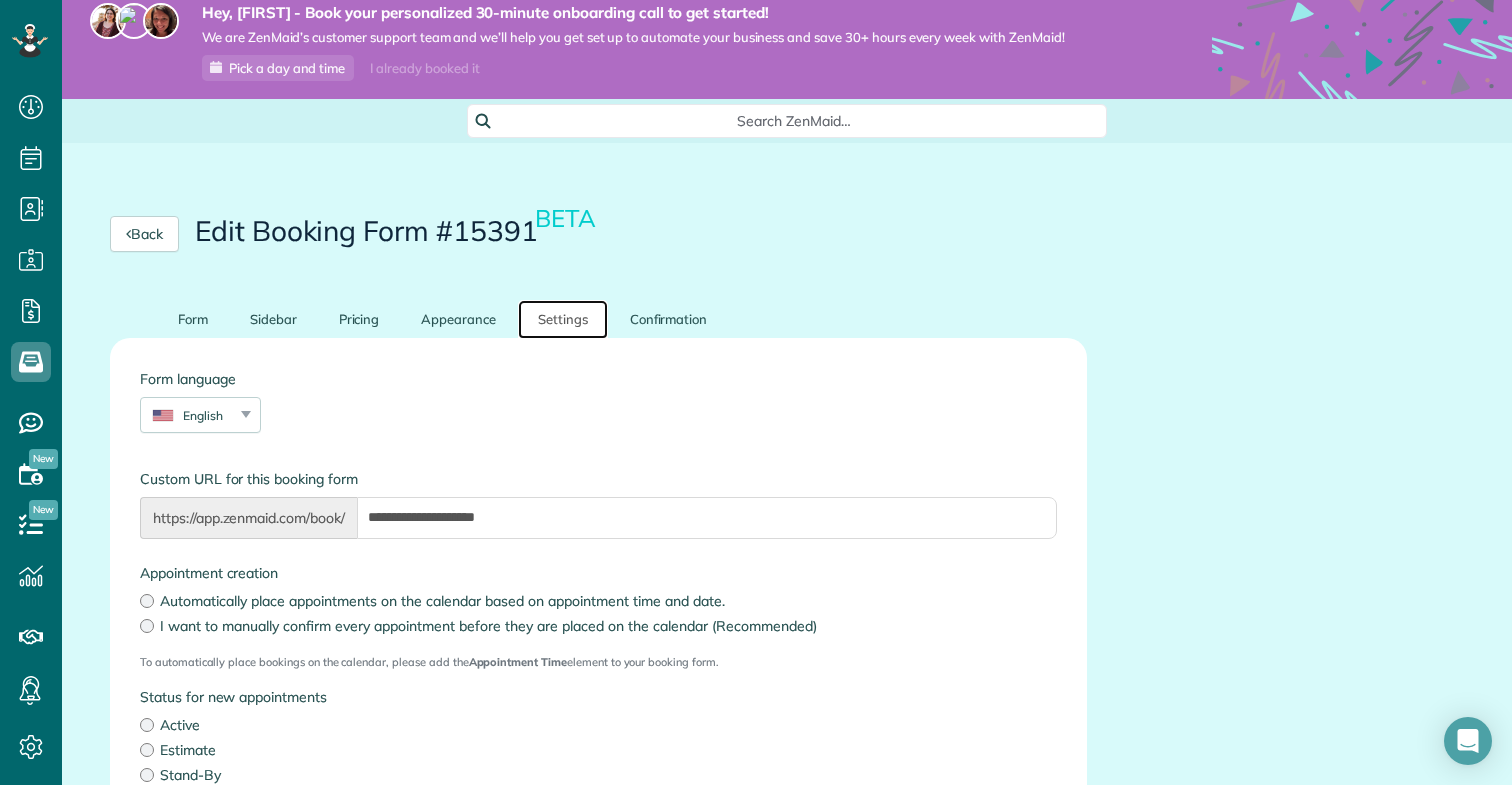 scroll, scrollTop: 0, scrollLeft: 0, axis: both 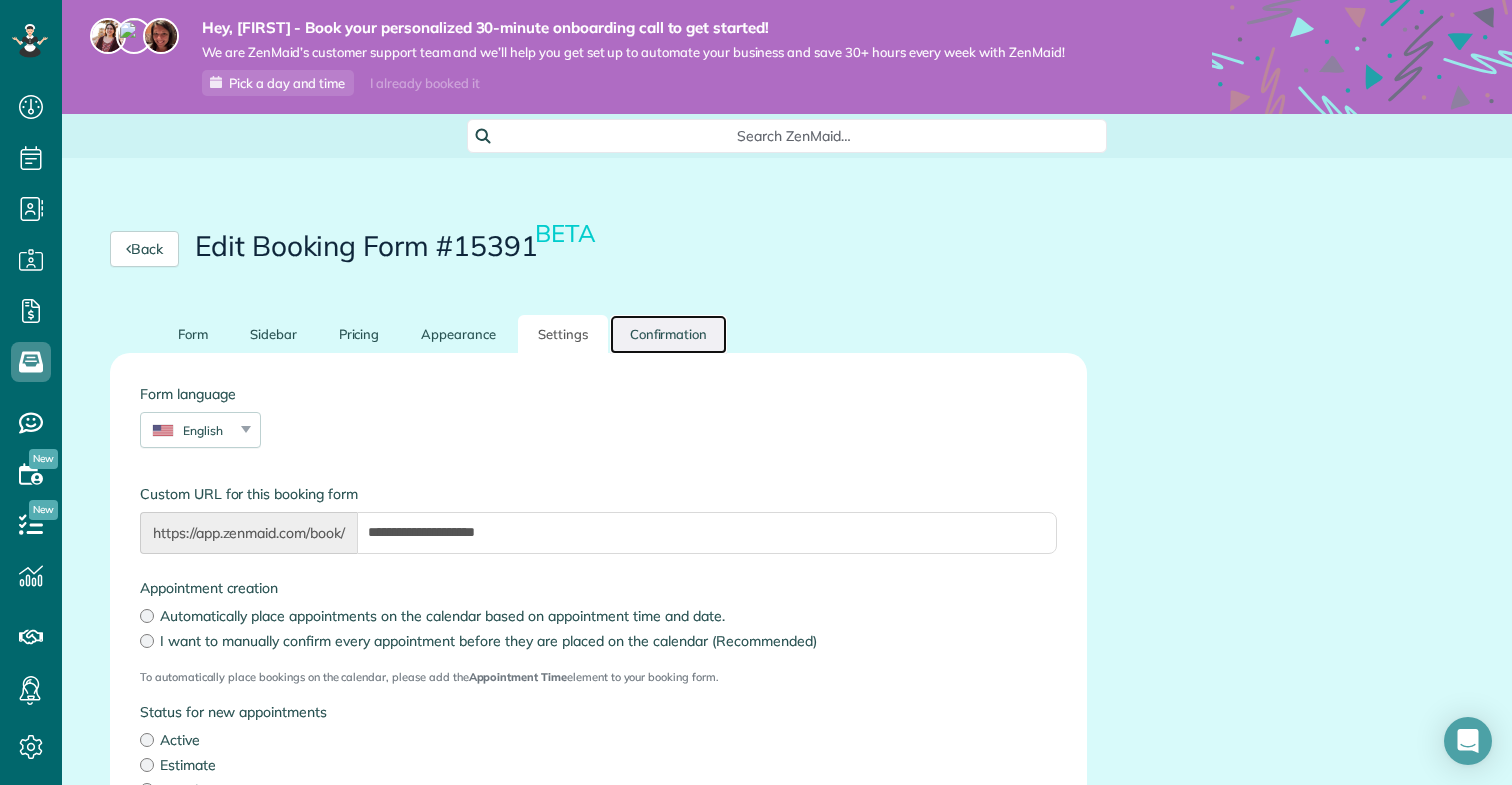 click on "Confirmation" at bounding box center [669, 334] 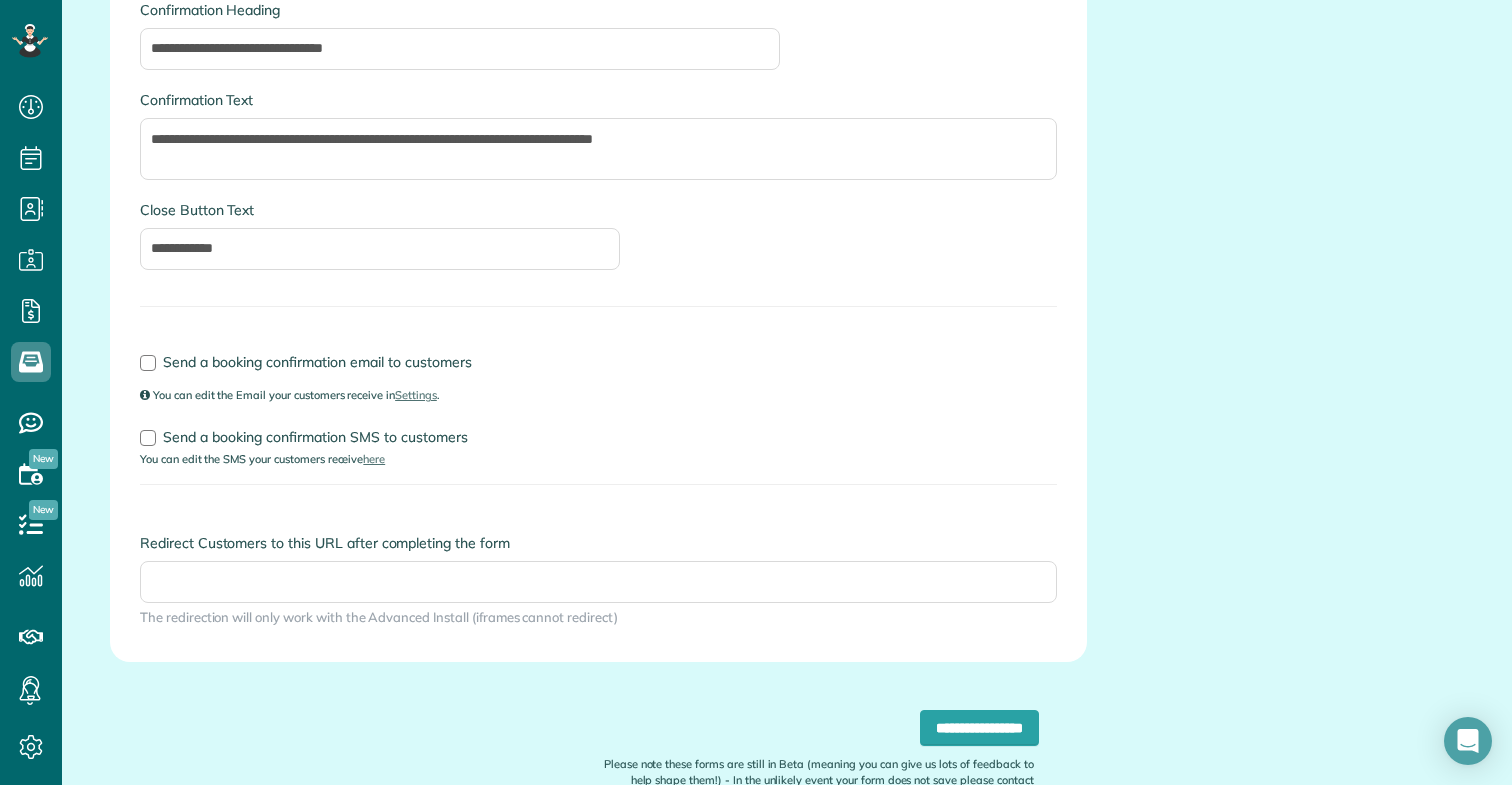 scroll, scrollTop: 509, scrollLeft: 0, axis: vertical 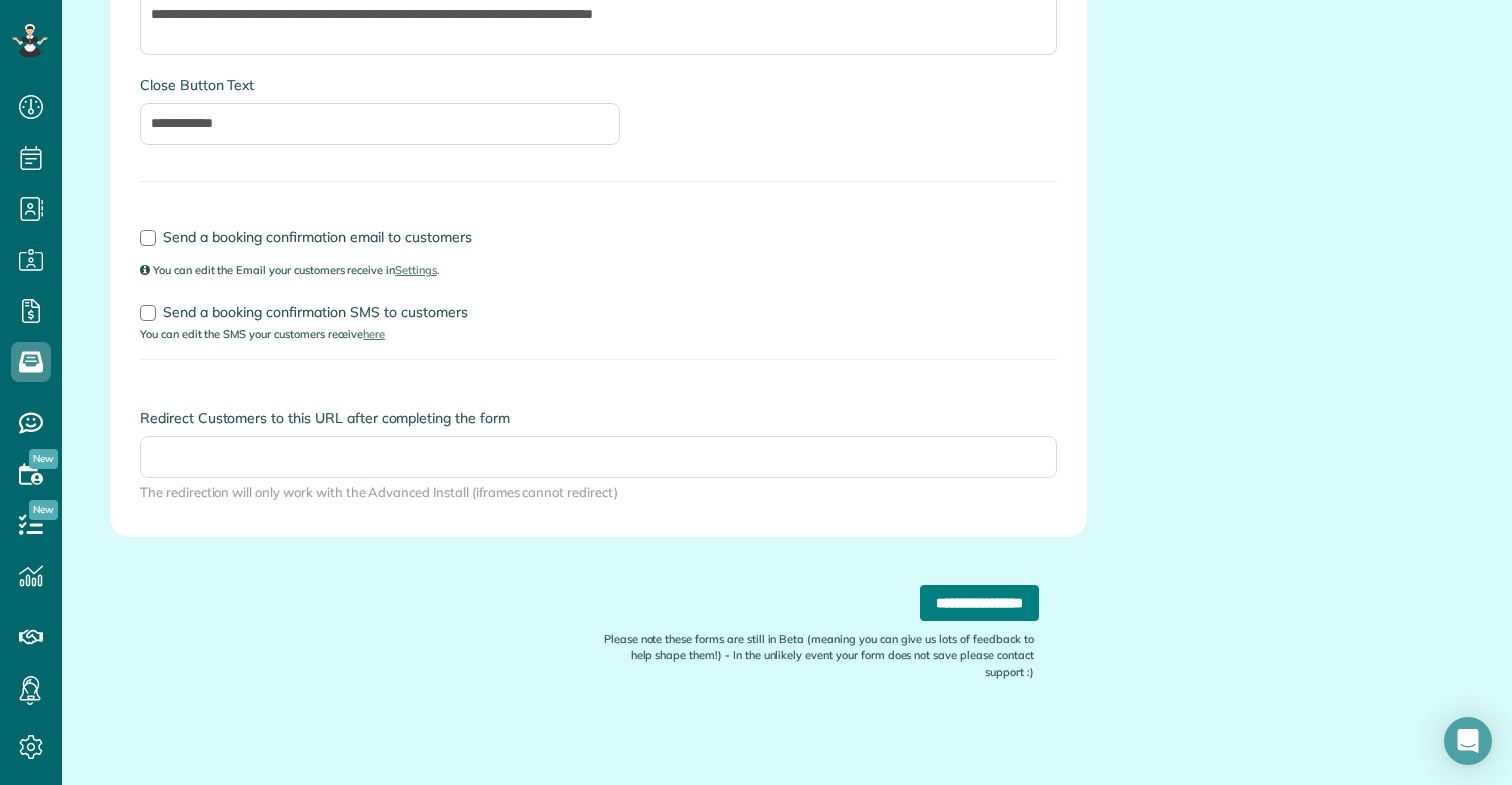 click on "**********" at bounding box center [979, 603] 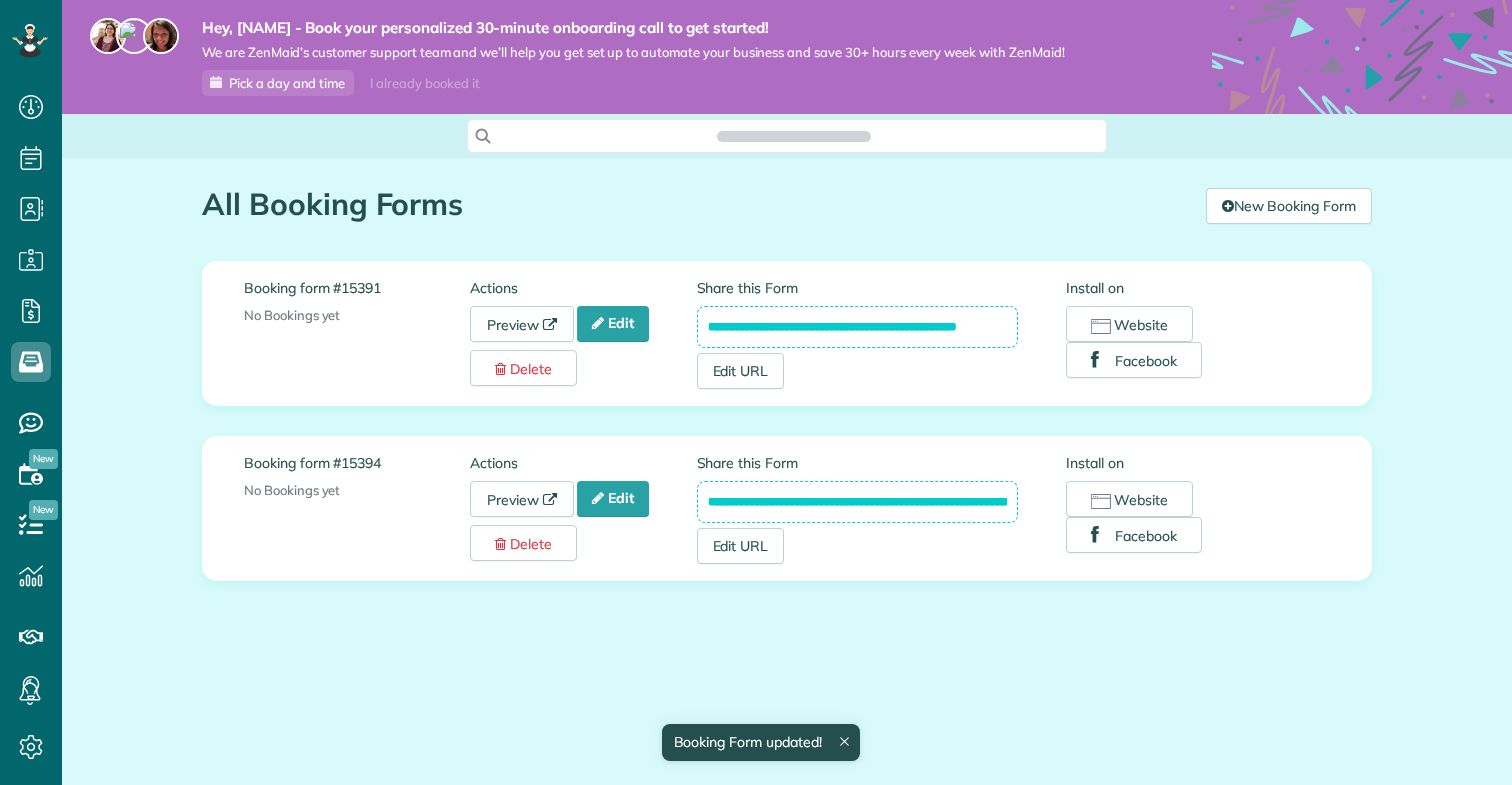 scroll, scrollTop: 0, scrollLeft: 0, axis: both 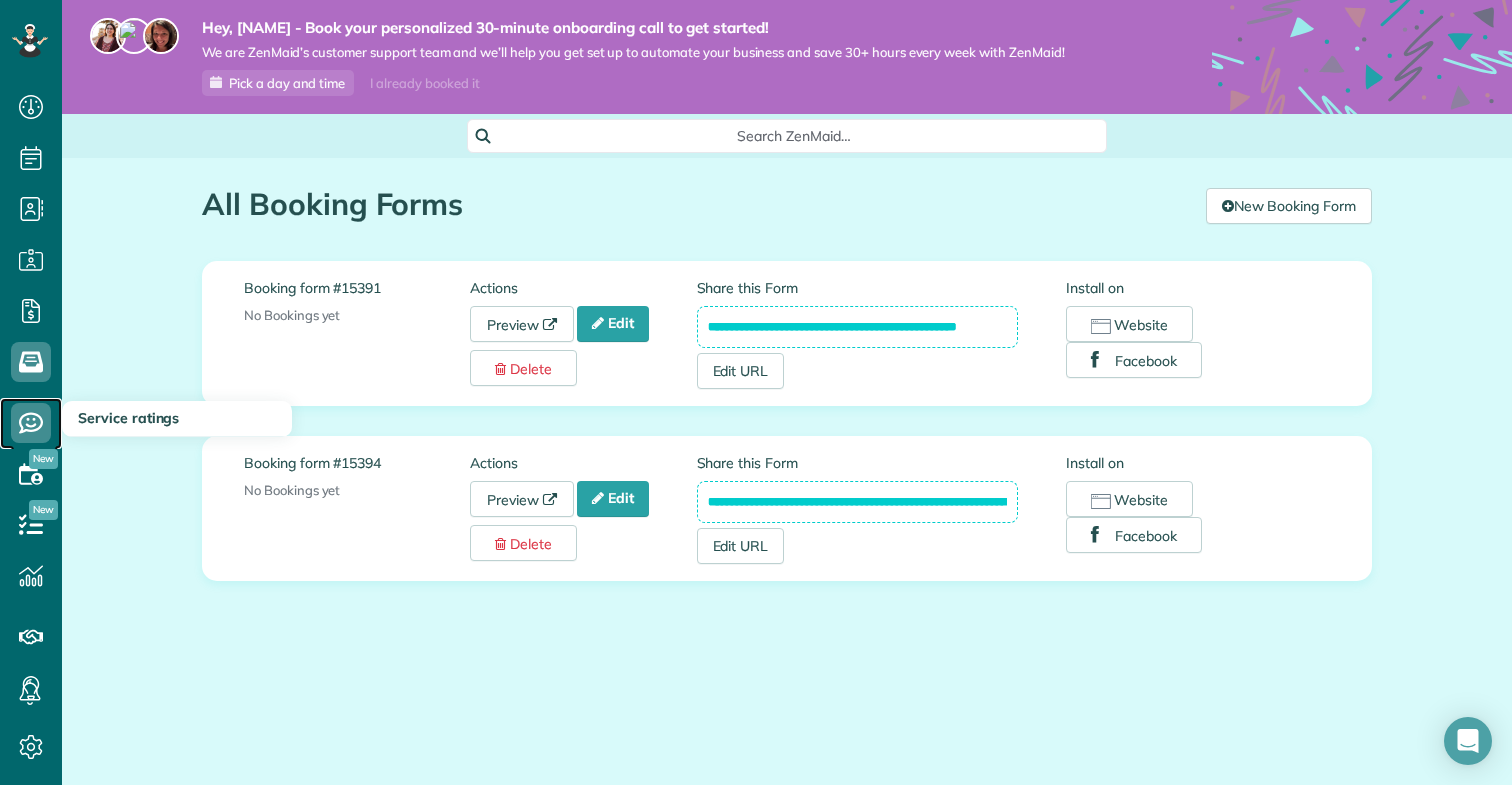 click 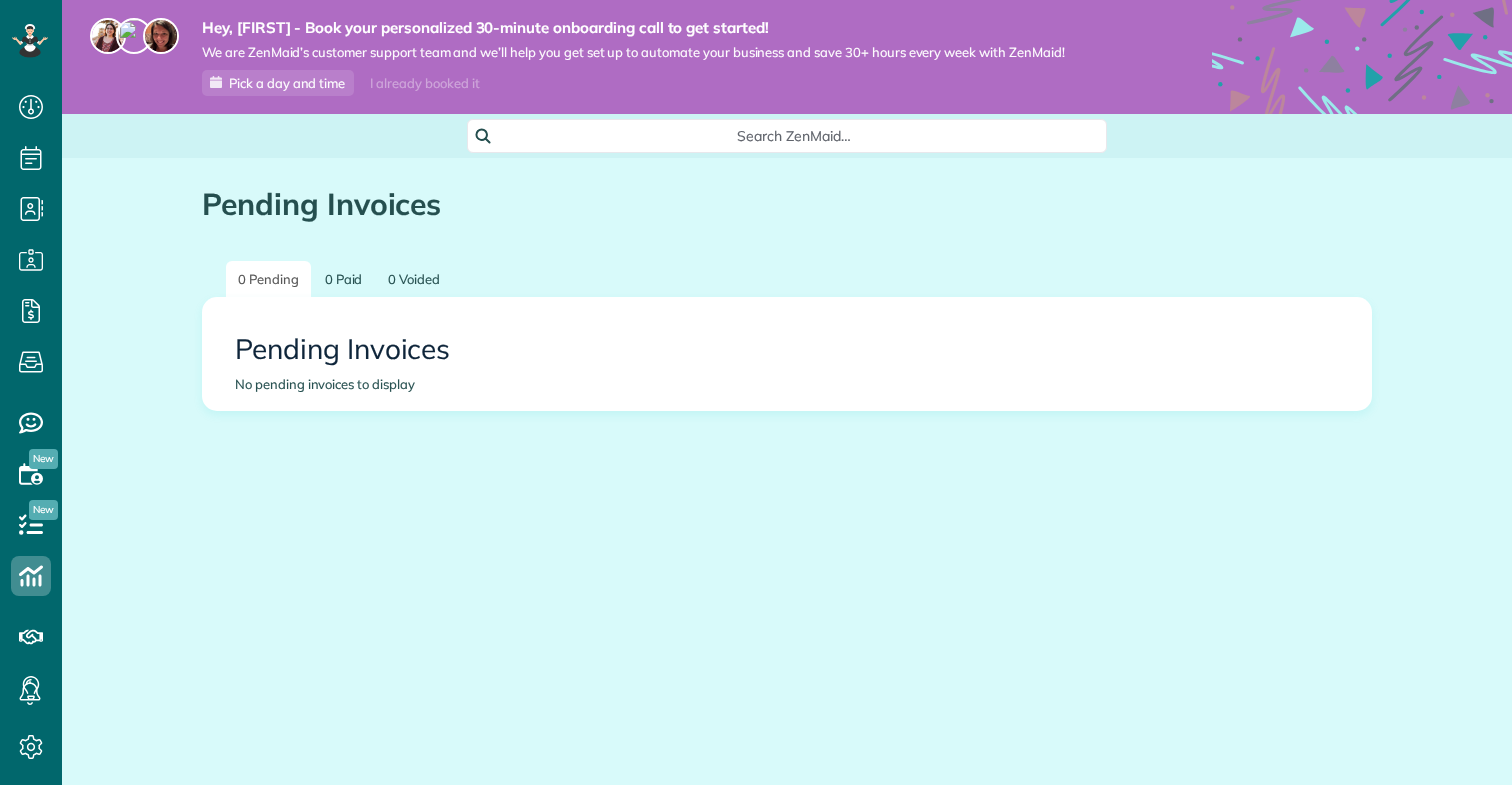scroll, scrollTop: 0, scrollLeft: 0, axis: both 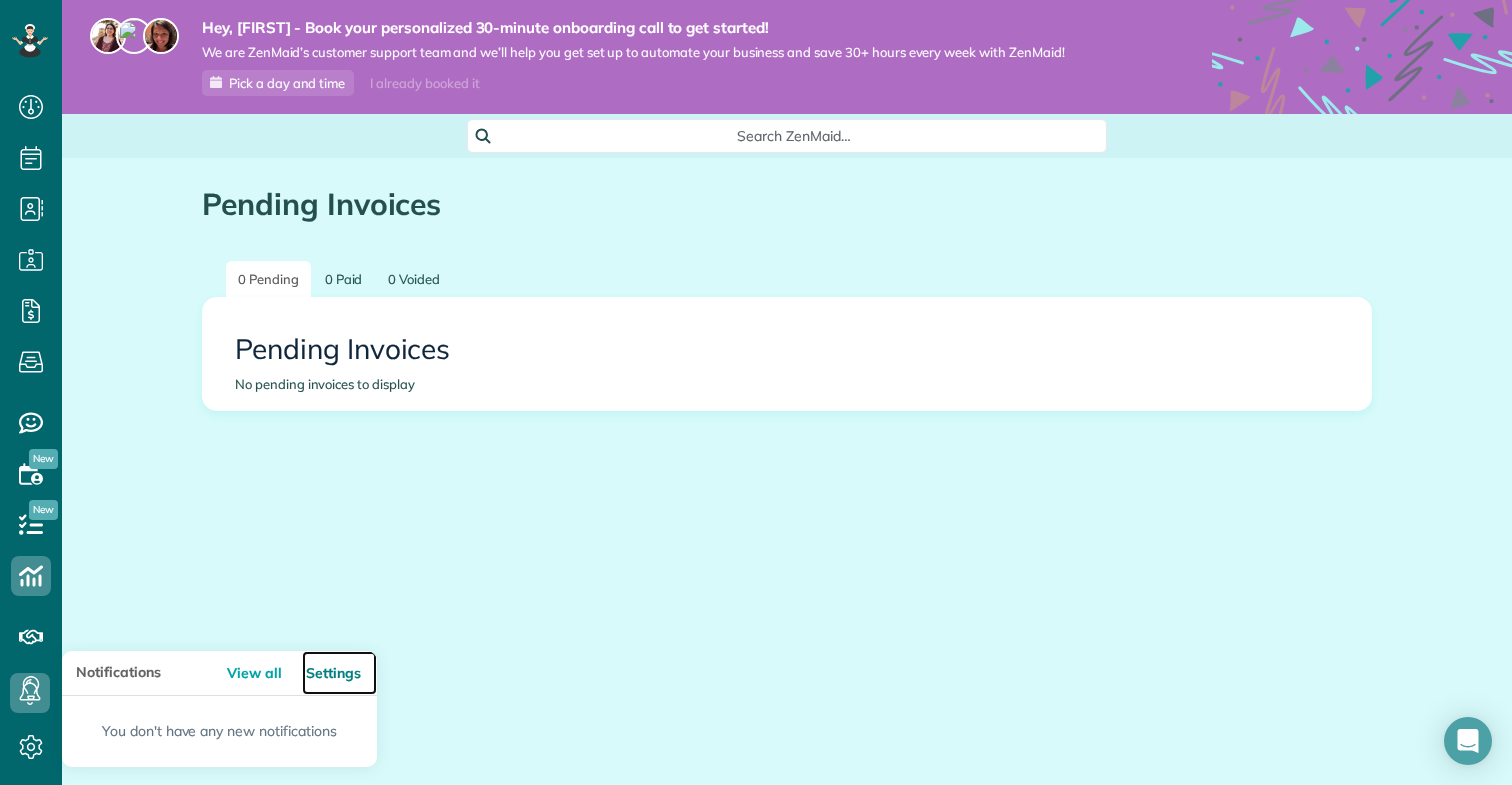 click on "Settings" at bounding box center (339, 673) 